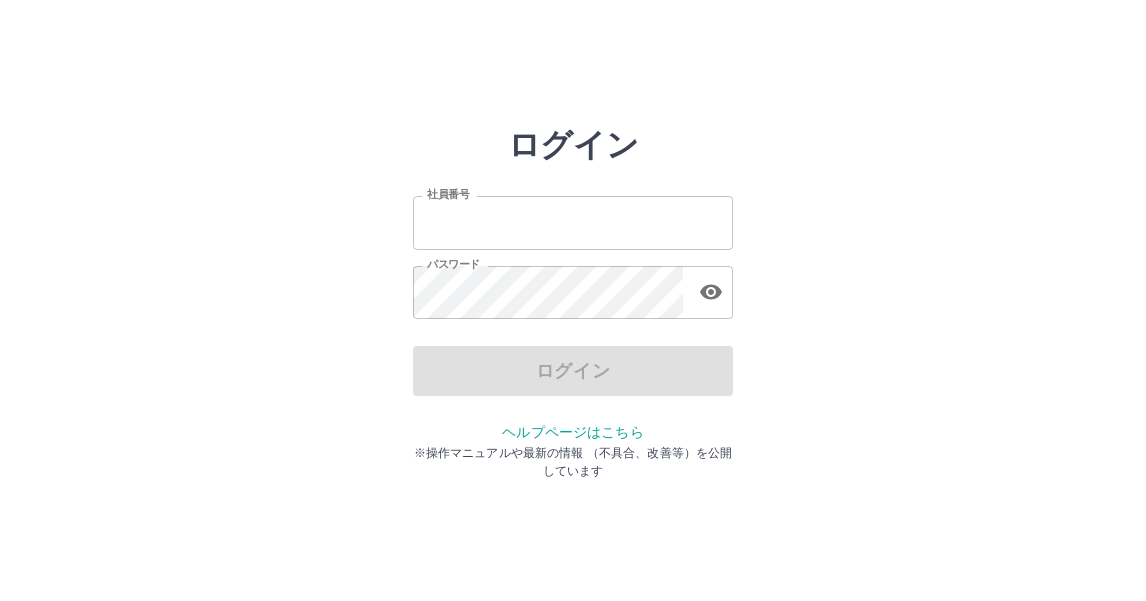 scroll, scrollTop: 0, scrollLeft: 0, axis: both 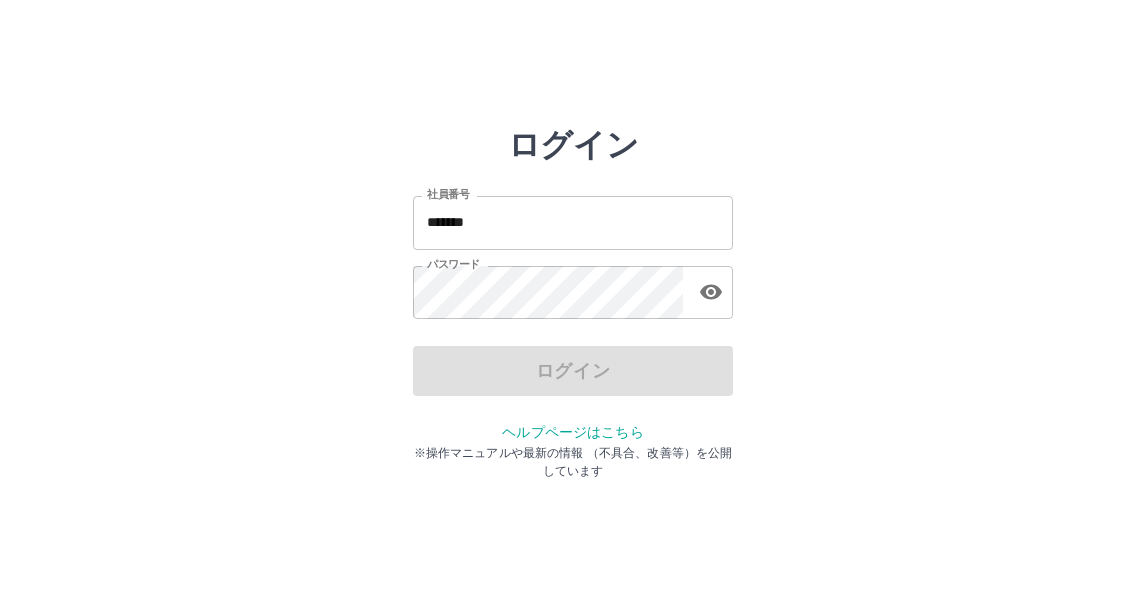 click on "*******" at bounding box center [573, 222] 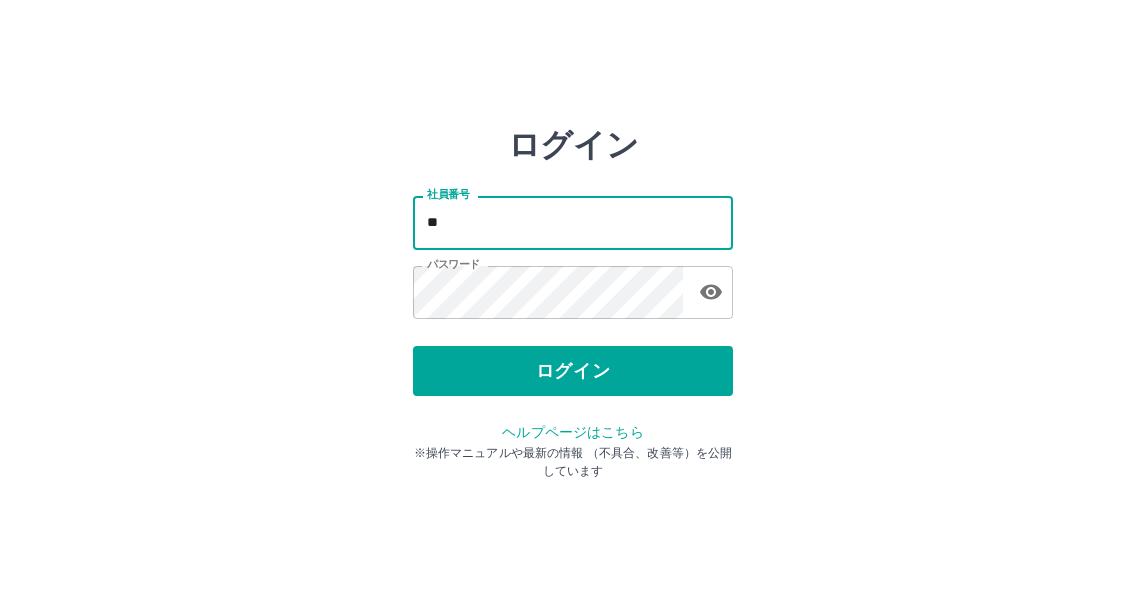 type on "*" 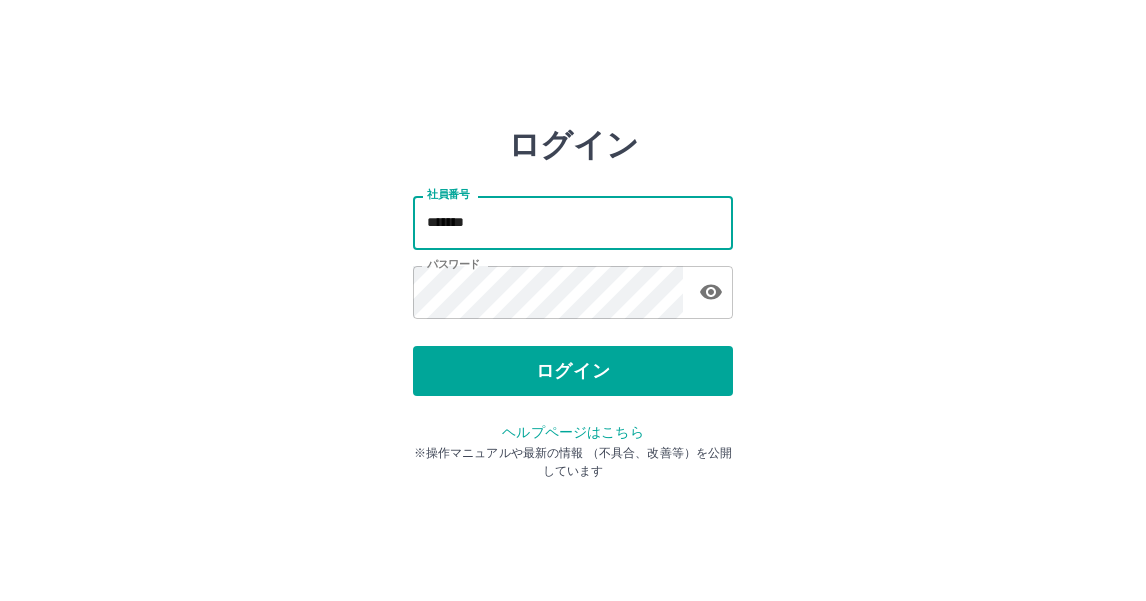 type on "*******" 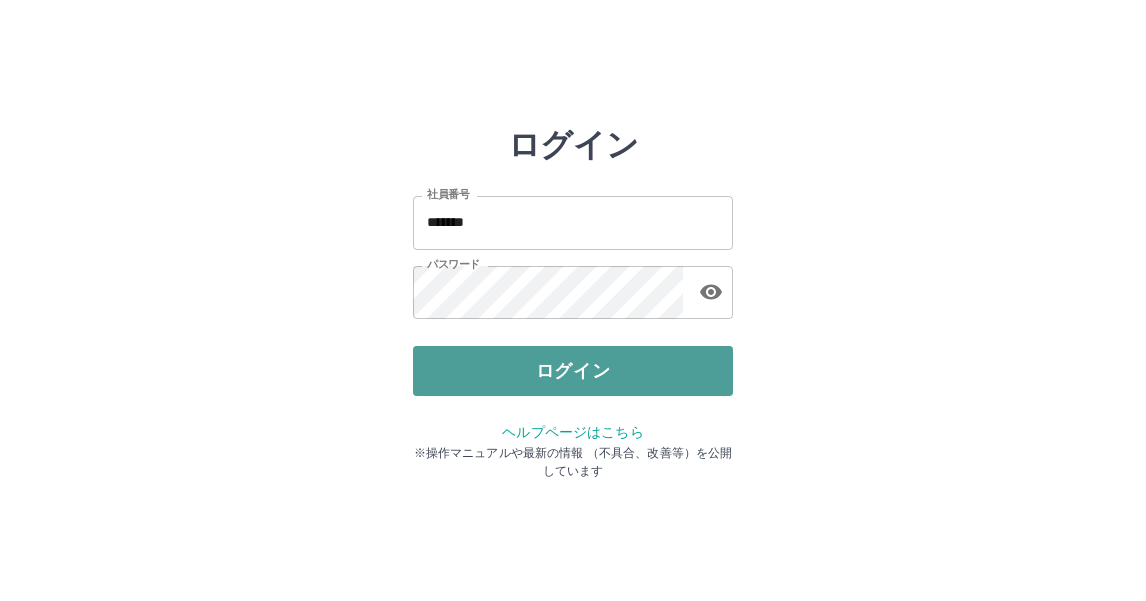 click on "ログイン" at bounding box center [573, 371] 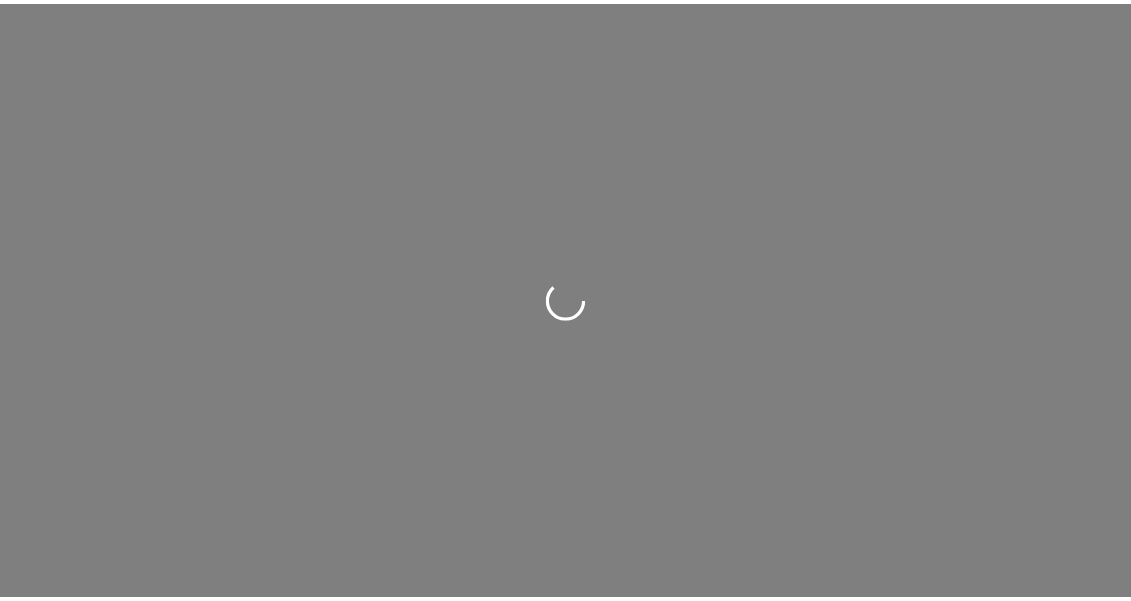 scroll, scrollTop: 0, scrollLeft: 0, axis: both 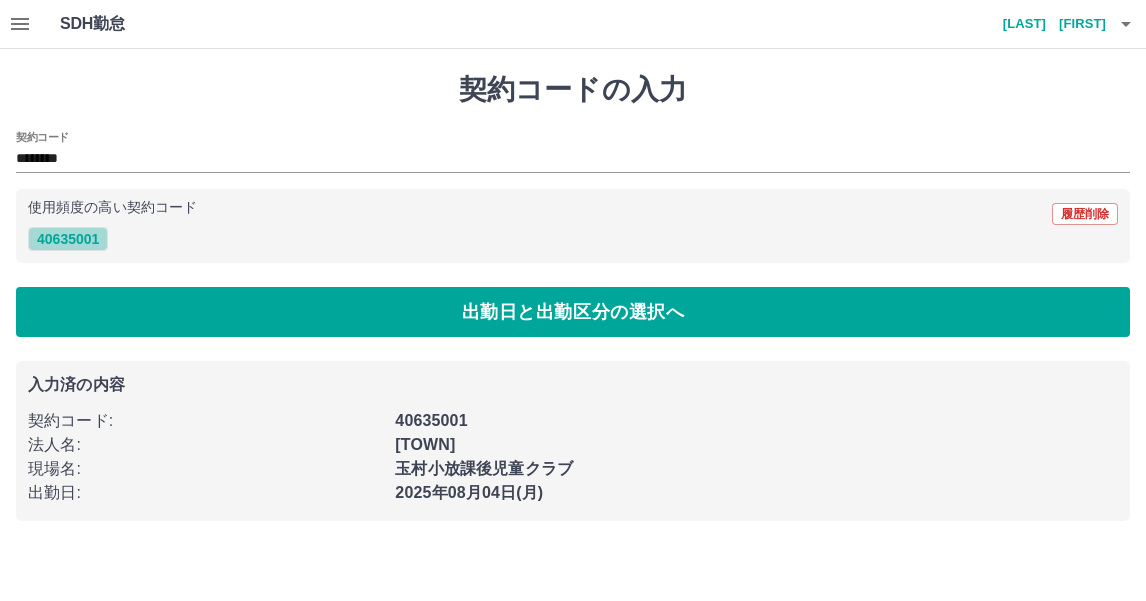 click on "40635001" at bounding box center [68, 239] 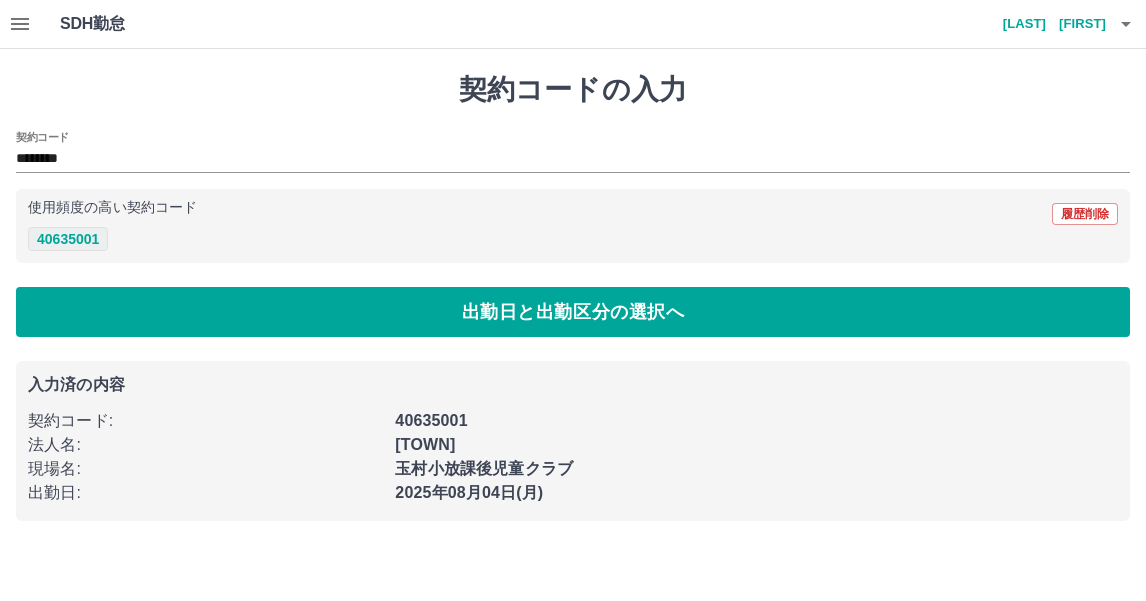 click on "40635001" at bounding box center (68, 239) 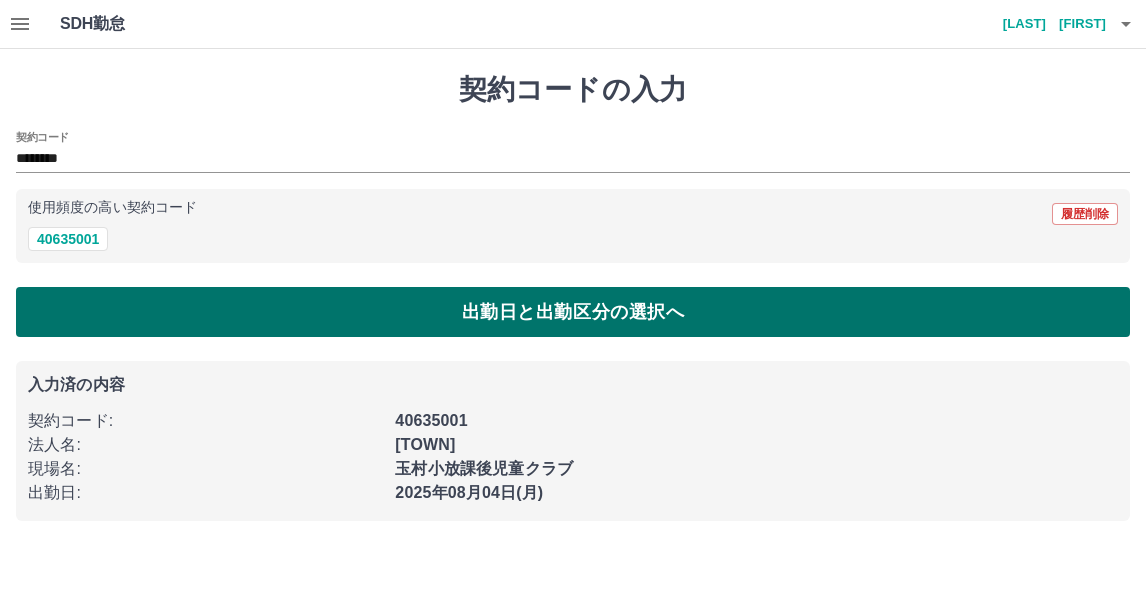 click on "出勤日と出勤区分の選択へ" at bounding box center [573, 312] 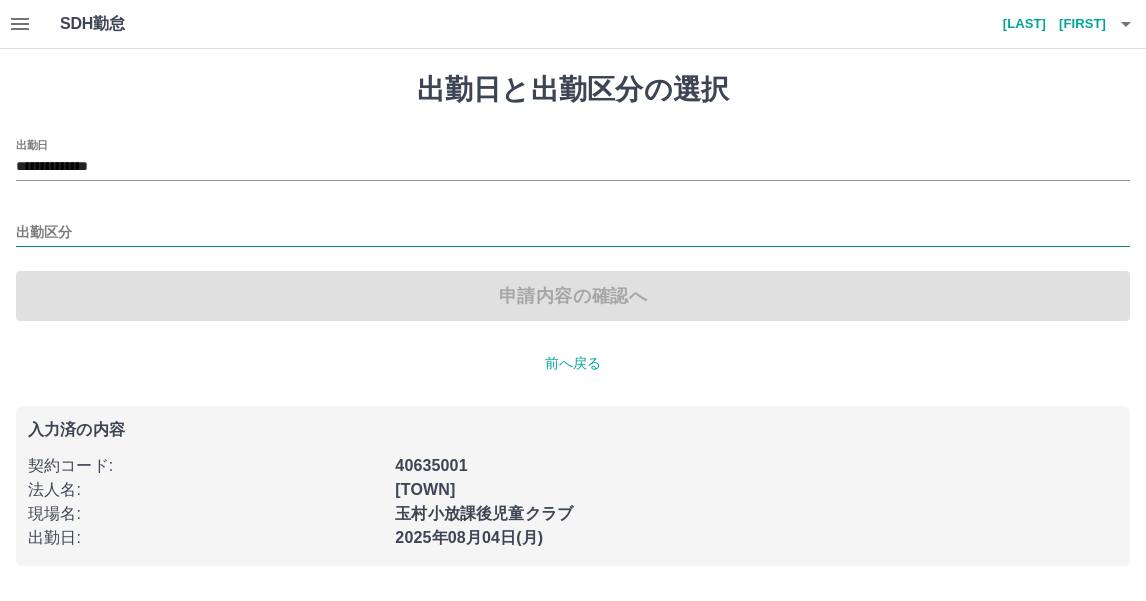 click on "出勤区分" at bounding box center [573, 233] 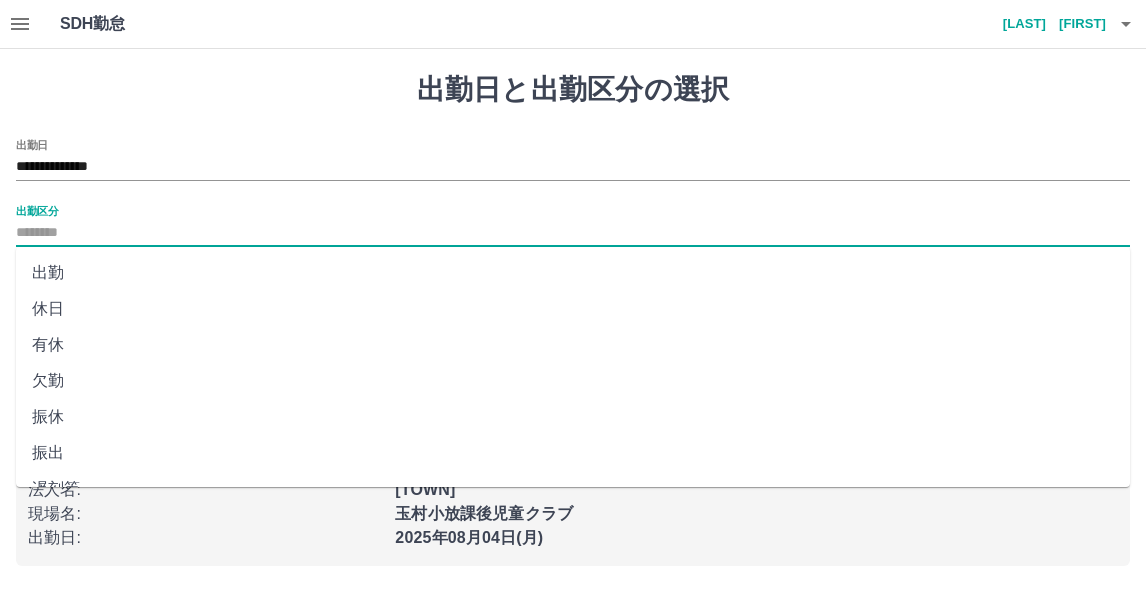 click on "出勤" at bounding box center [573, 273] 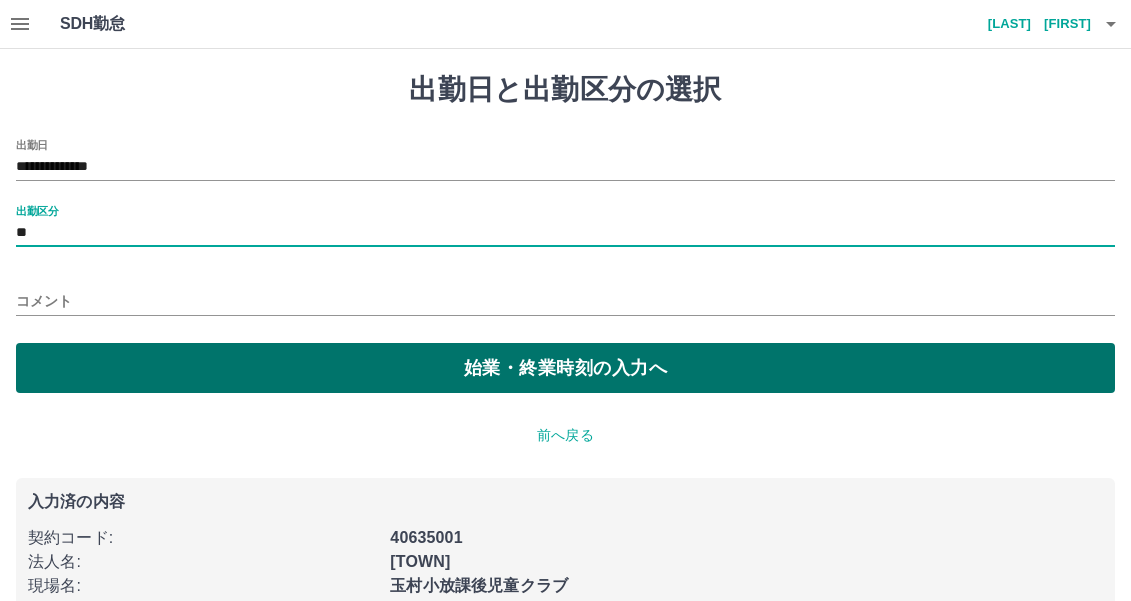 click on "始業・終業時刻の入力へ" at bounding box center [565, 368] 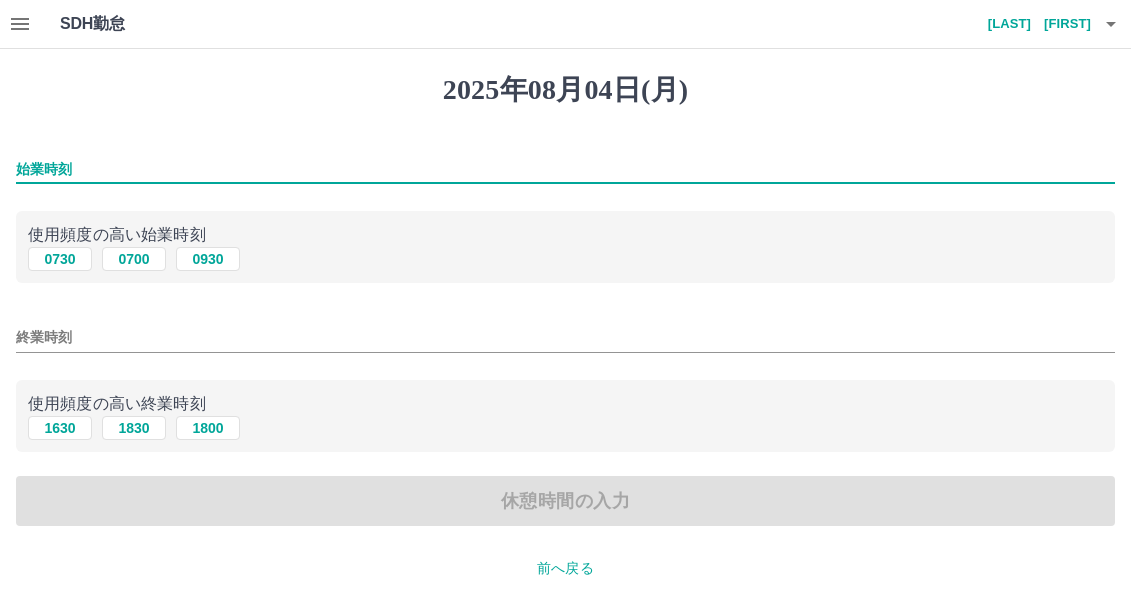click on "始業時刻" at bounding box center [565, 169] 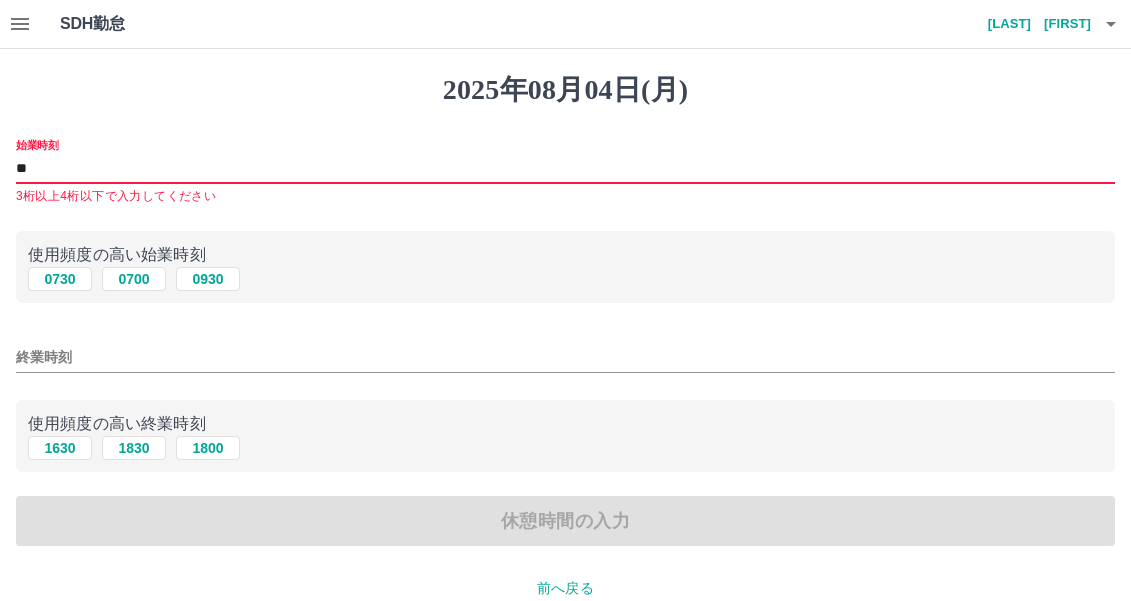 type on "*" 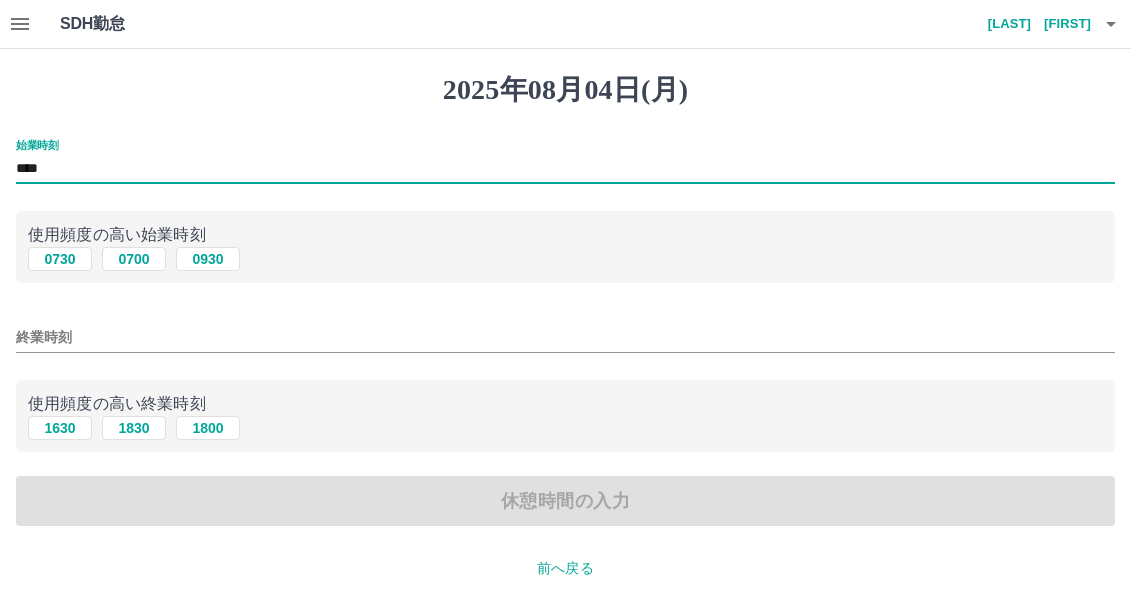 type on "****" 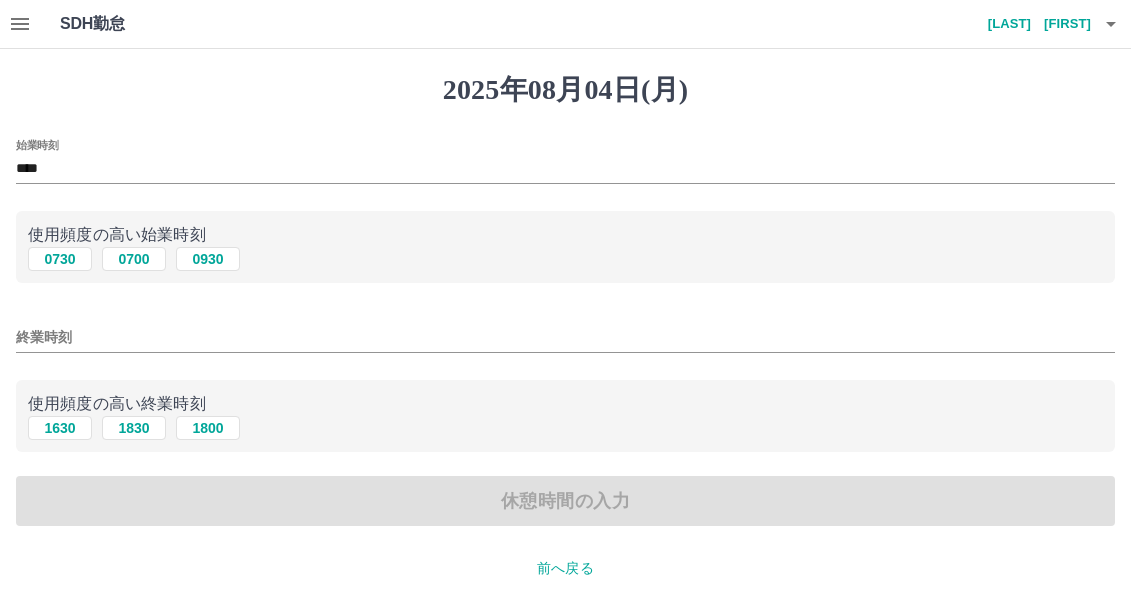 click on "終業時刻" at bounding box center (565, 337) 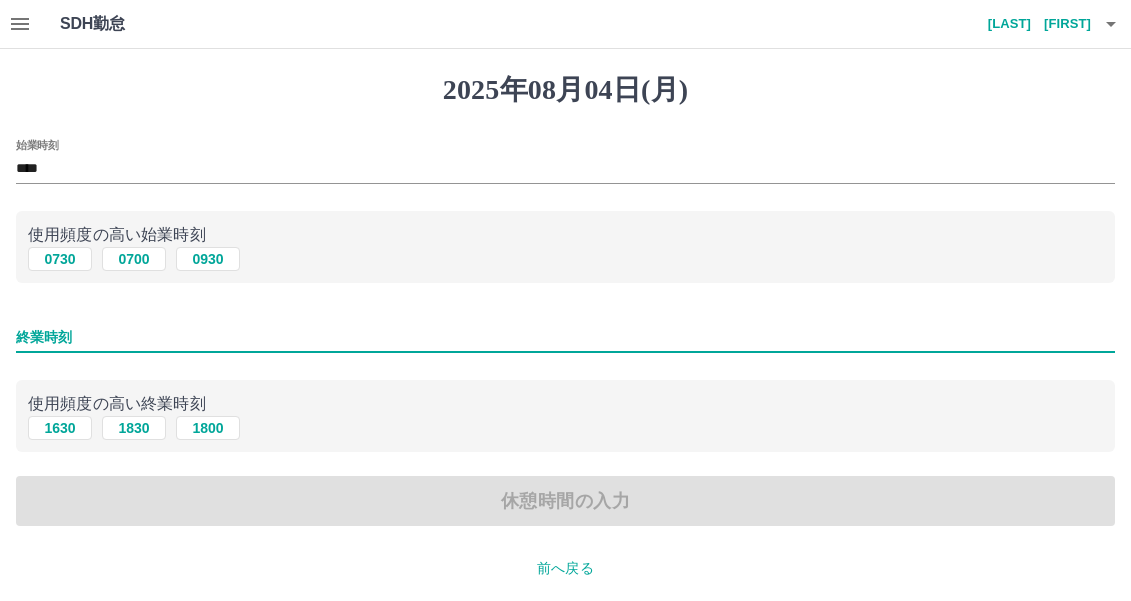type on "****" 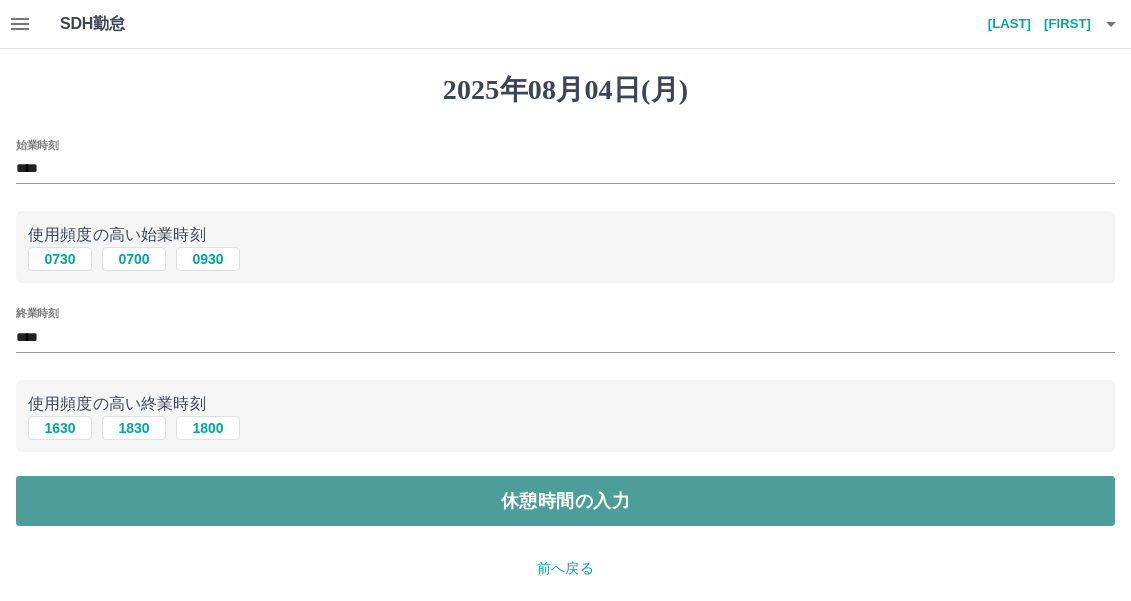 click on "休憩時間の入力" at bounding box center (565, 501) 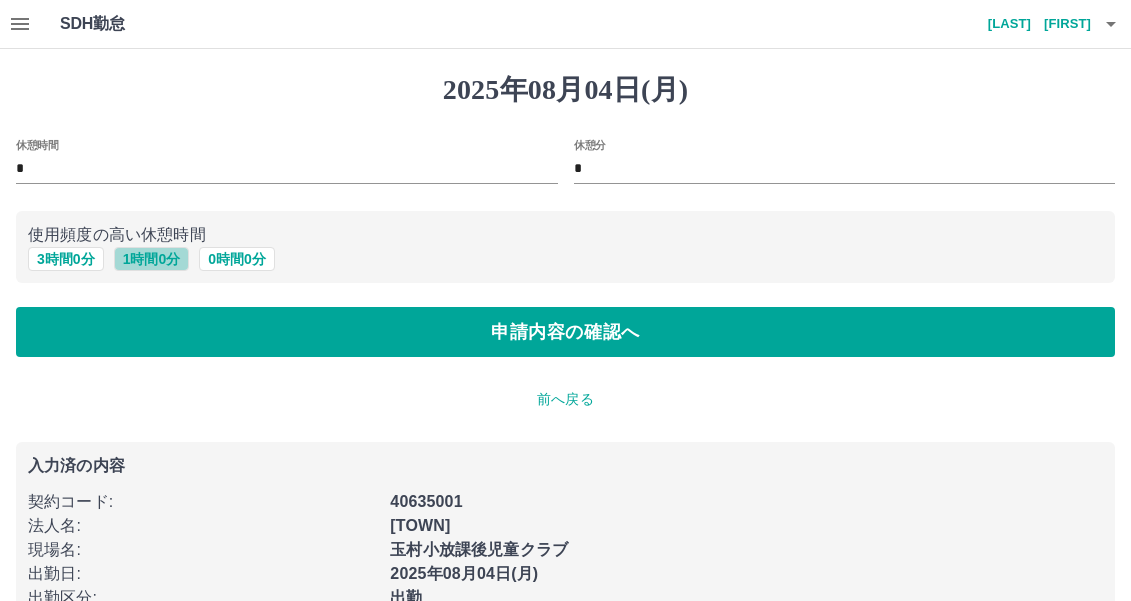 click on "1 時間 0 分" at bounding box center (152, 259) 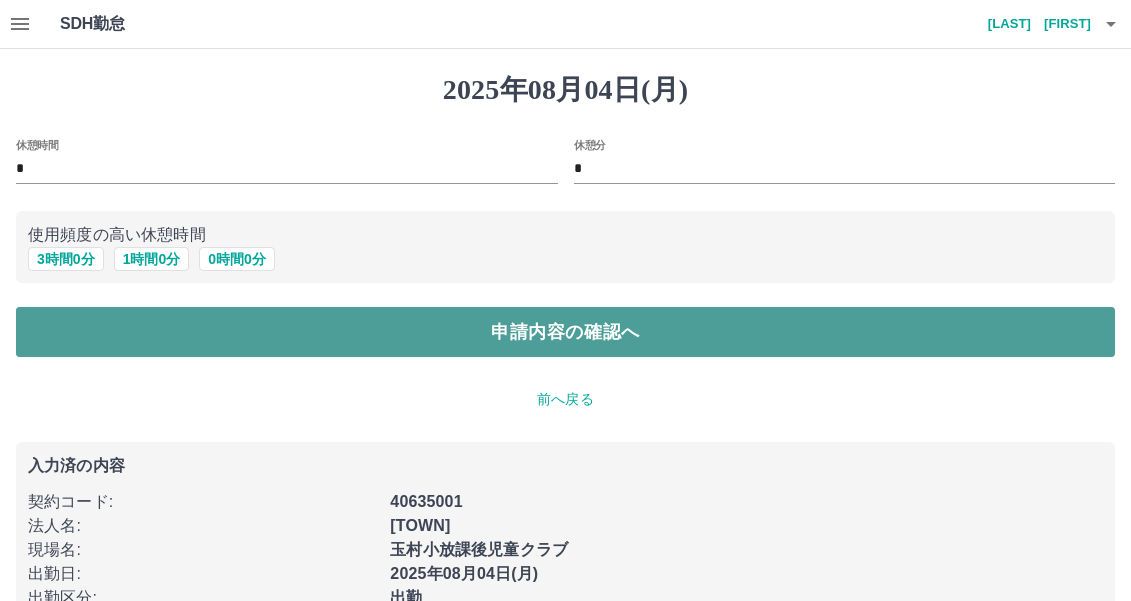 click on "申請内容の確認へ" at bounding box center (565, 332) 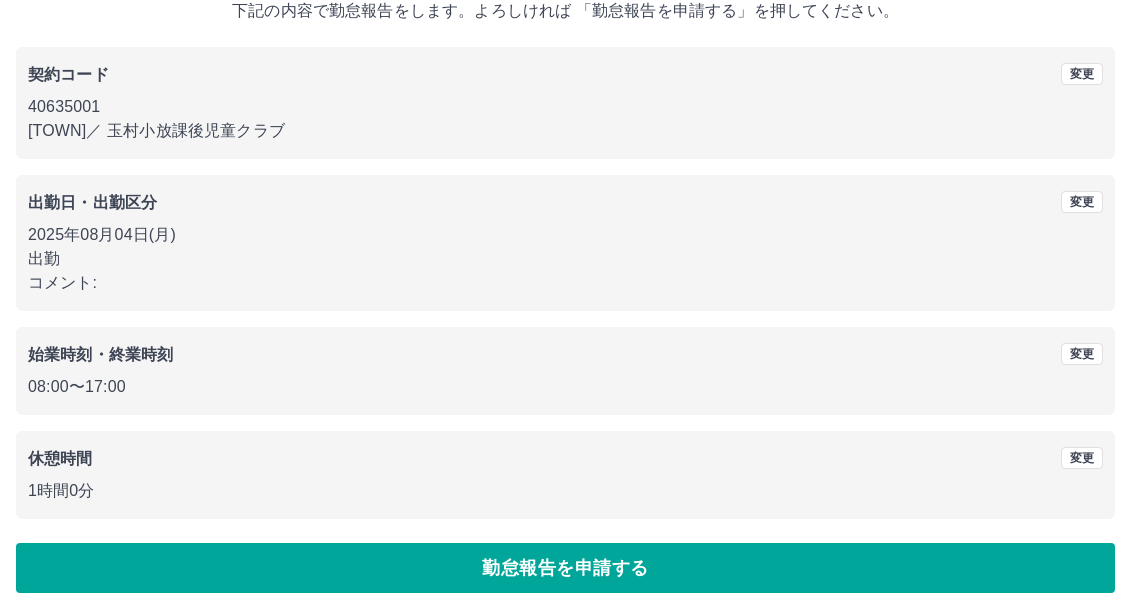 scroll, scrollTop: 148, scrollLeft: 0, axis: vertical 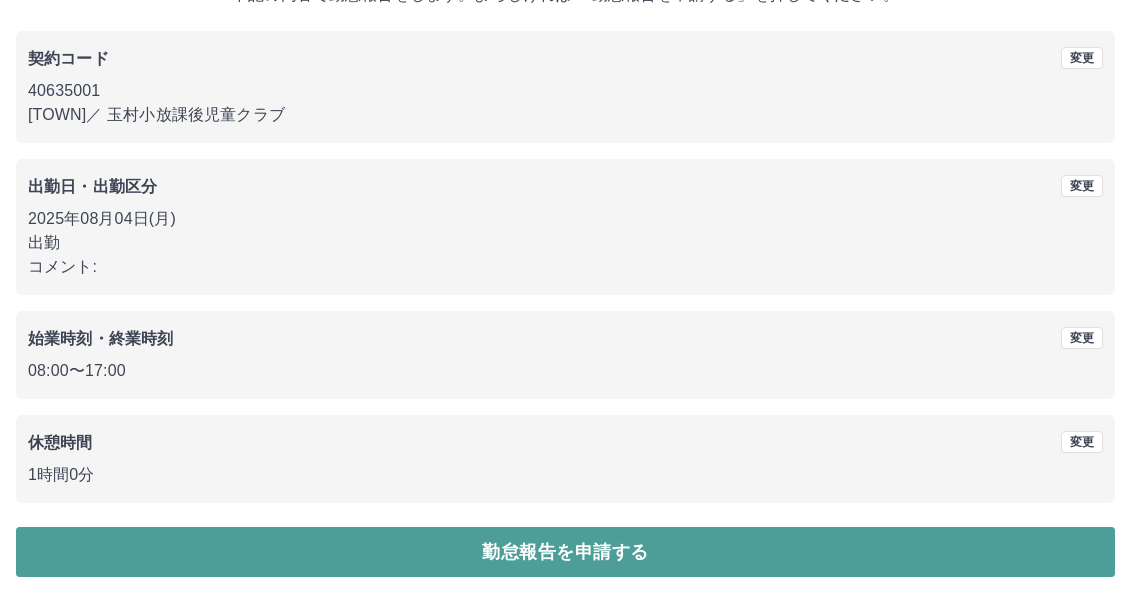 click on "勤怠報告を申請する" at bounding box center (565, 552) 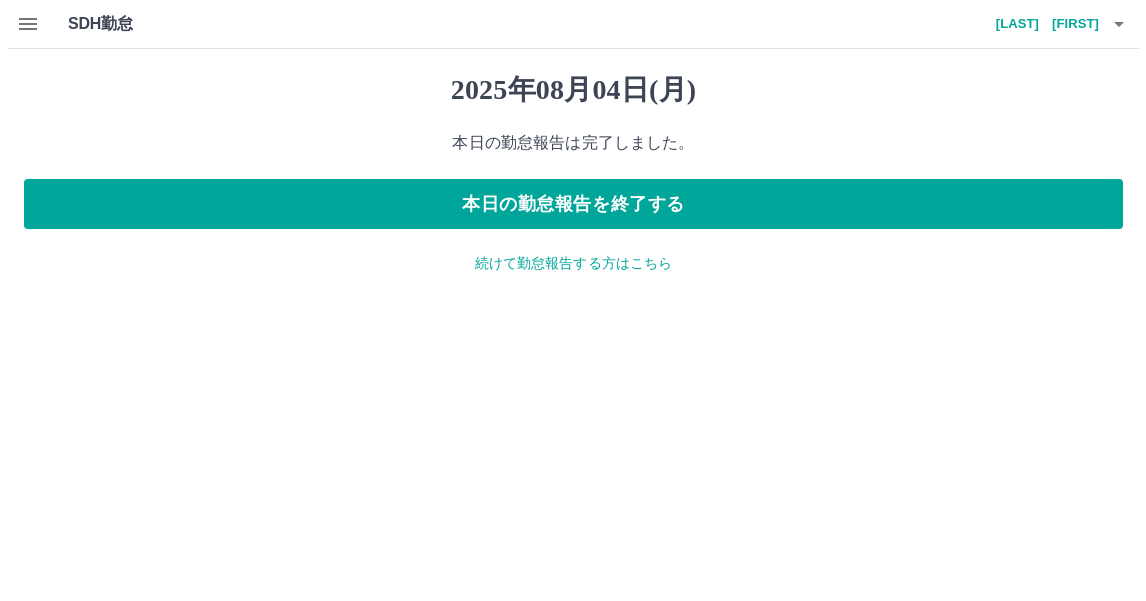 scroll, scrollTop: 0, scrollLeft: 0, axis: both 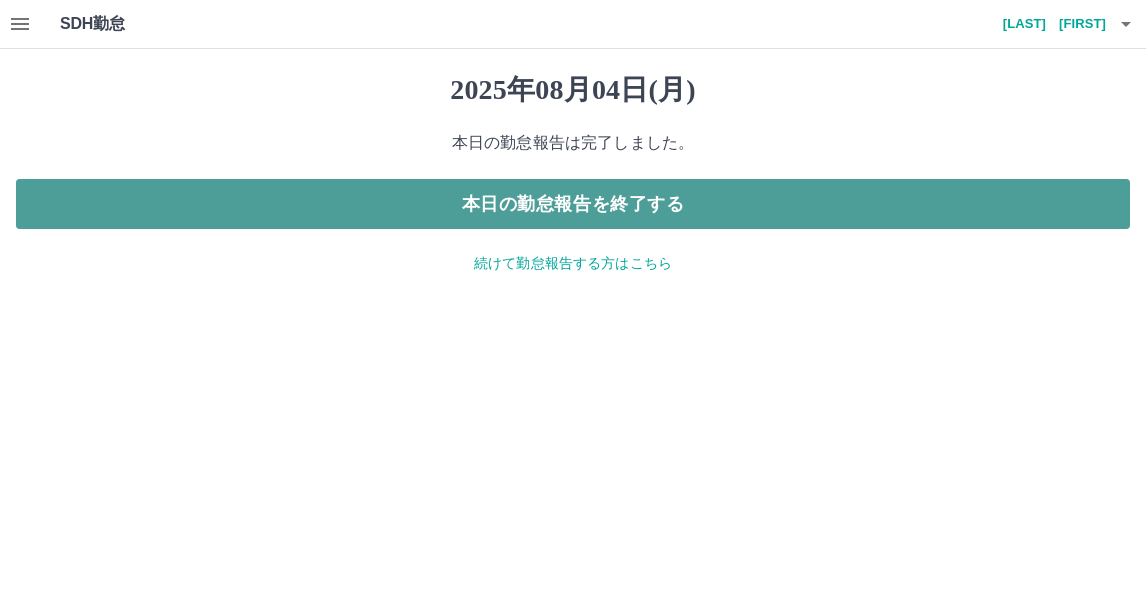 click on "本日の勤怠報告を終了する" at bounding box center [573, 204] 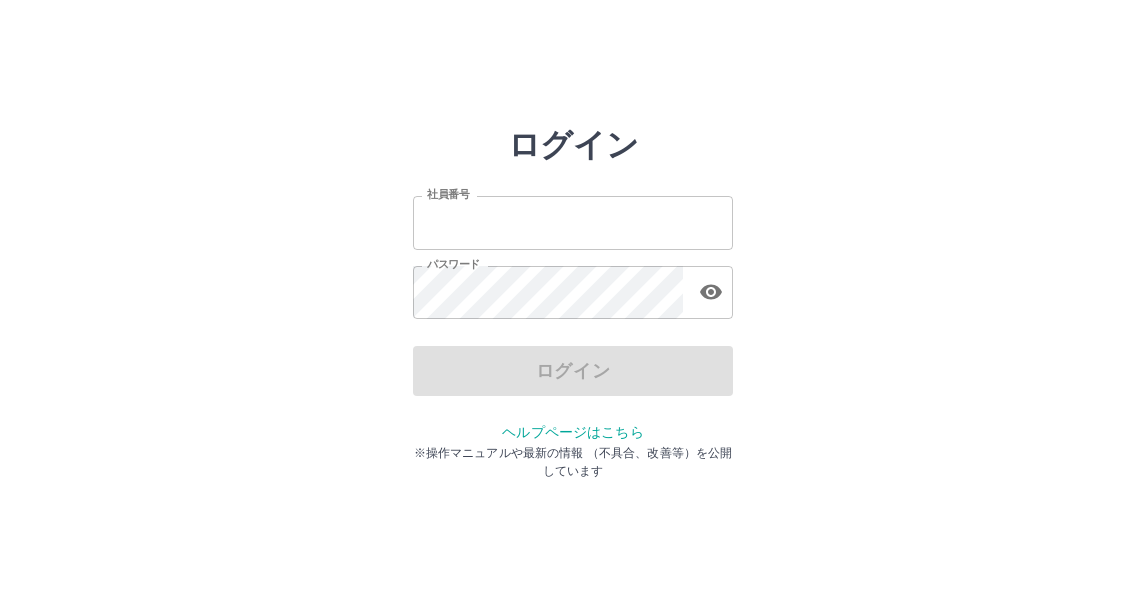 scroll, scrollTop: 0, scrollLeft: 0, axis: both 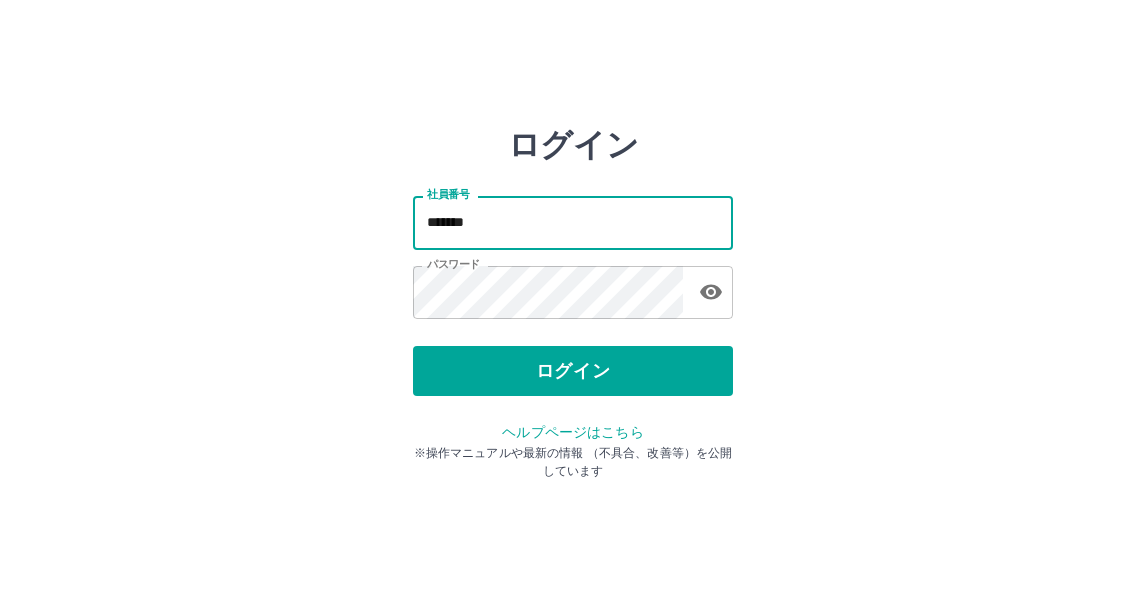 drag, startPoint x: 516, startPoint y: 231, endPoint x: 371, endPoint y: 208, distance: 146.8128 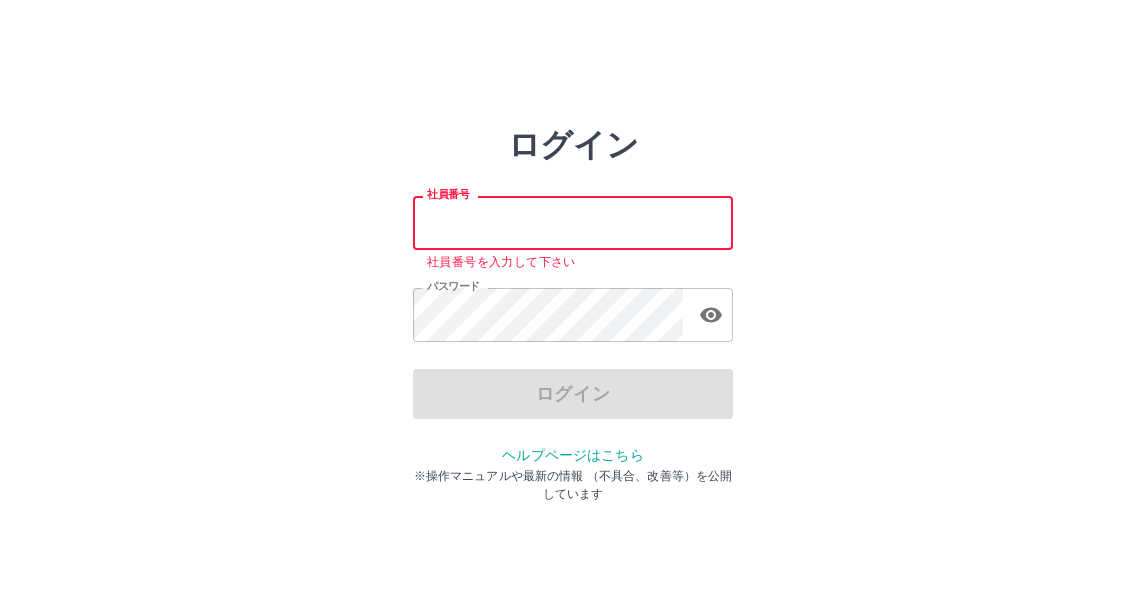 click on "ログイン 社員番号 社員番号 社員番号を入力して下さい パスワード パスワード ログイン ヘルプページはこちら ※操作マニュアルや最新の情報 （不具合、改善等）を公開しています" at bounding box center (573, 286) 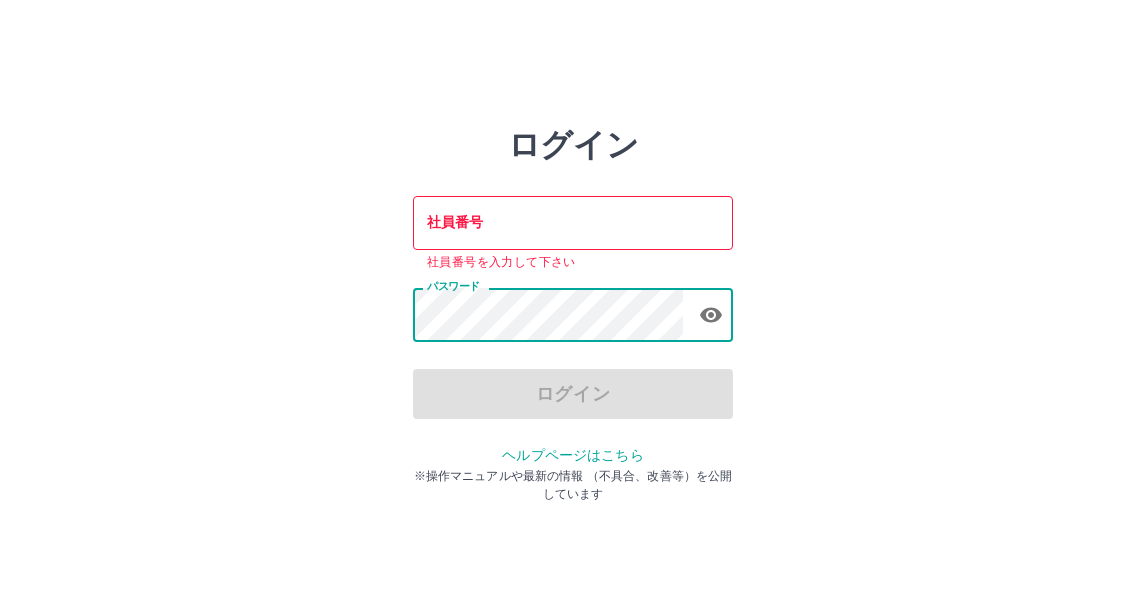 click on "ログイン 社員番号 社員番号 社員番号を入力して下さい パスワード パスワード ログイン ヘルプページはこちら ※操作マニュアルや最新の情報 （不具合、改善等）を公開しています" at bounding box center [573, 286] 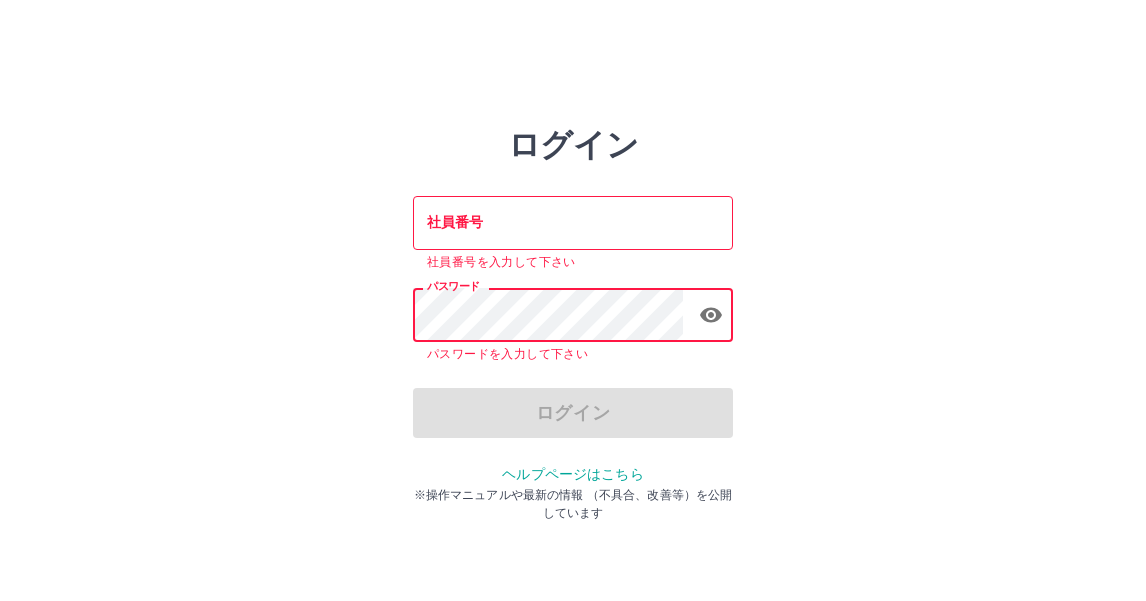 click on "ログイン 社員番号 社員番号 社員番号を入力して下さい パスワード パスワード パスワードを入力して下さい ログイン ヘルプページはこちら ※操作マニュアルや最新の情報 （不具合、改善等）を公開しています" at bounding box center [573, 286] 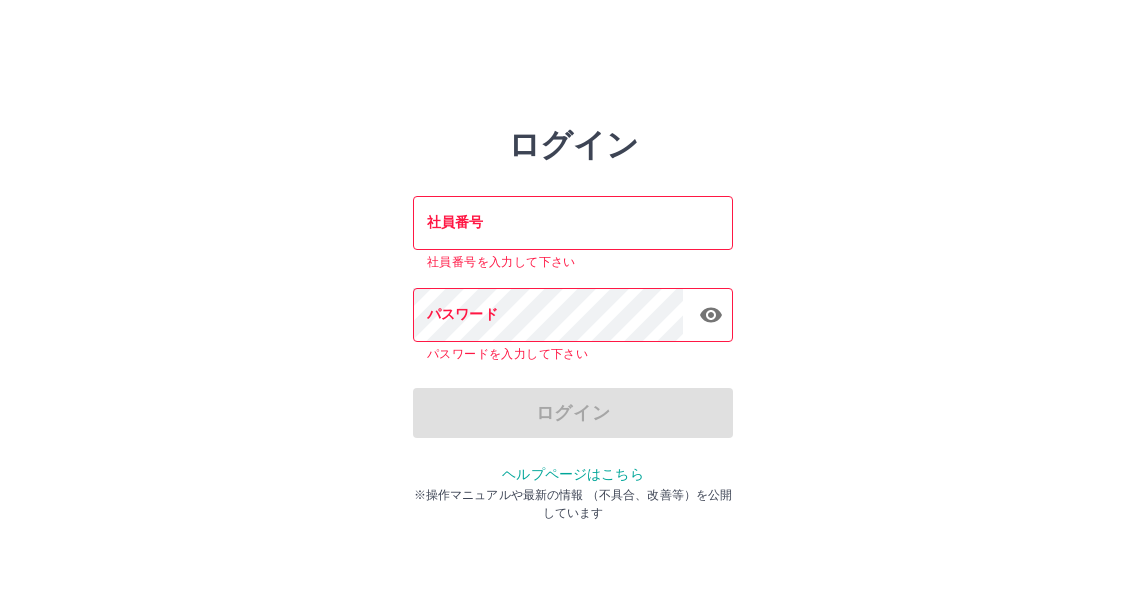 click on "ログイン 社員番号 社員番号 社員番号を入力して下さい パスワード パスワード パスワードを入力して下さい ログイン ヘルプページはこちら ※操作マニュアルや最新の情報 （不具合、改善等）を公開しています" at bounding box center [573, 286] 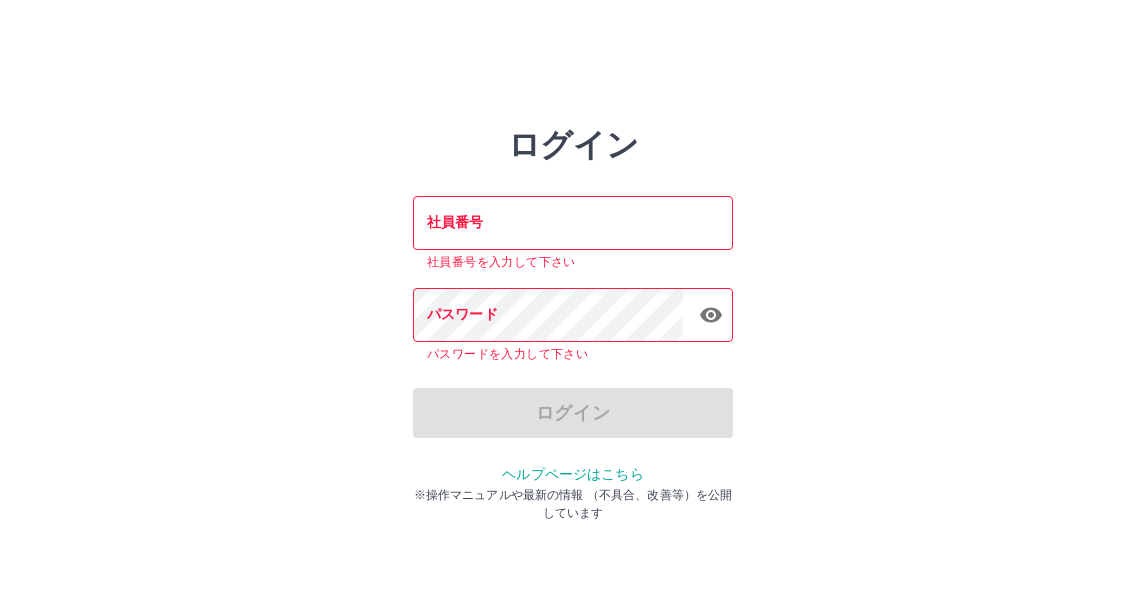 drag, startPoint x: 719, startPoint y: 262, endPoint x: 905, endPoint y: 64, distance: 271.66156 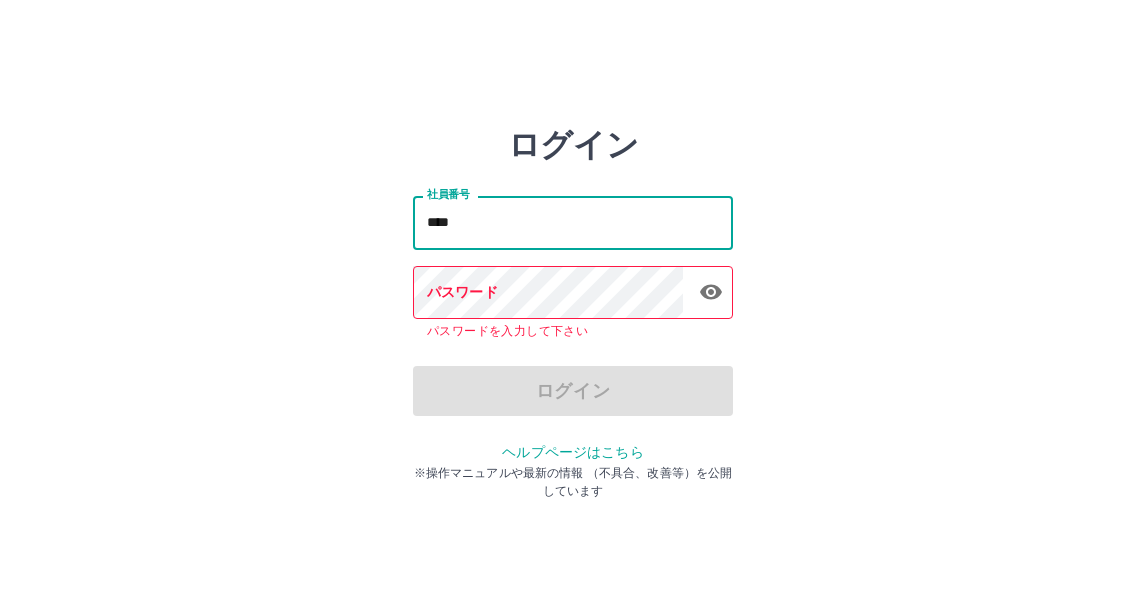 type on "*******" 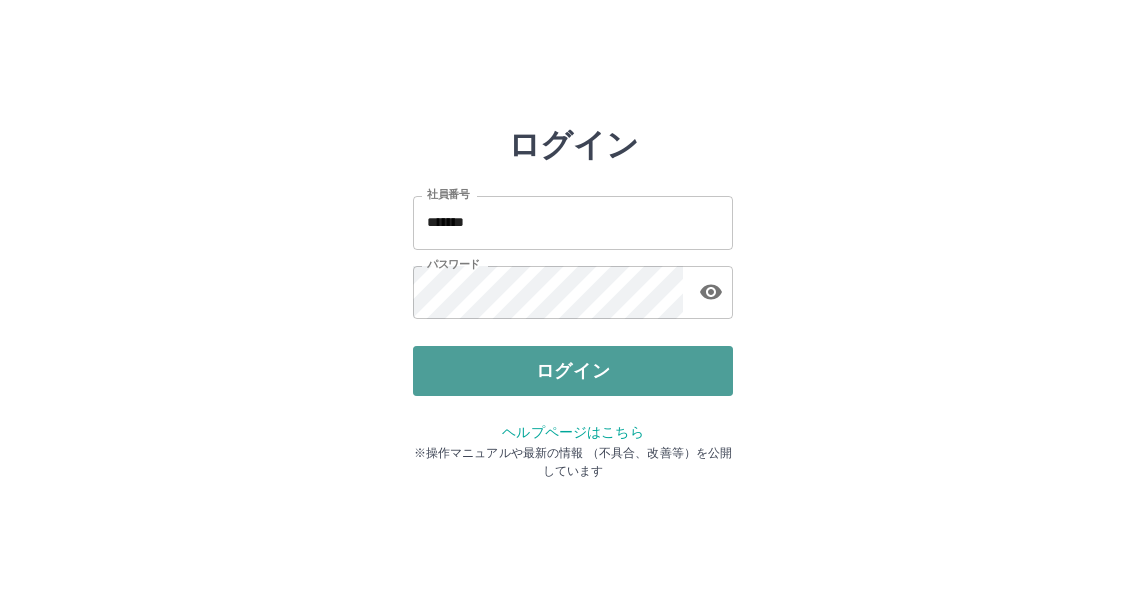 click on "ログイン" at bounding box center (573, 371) 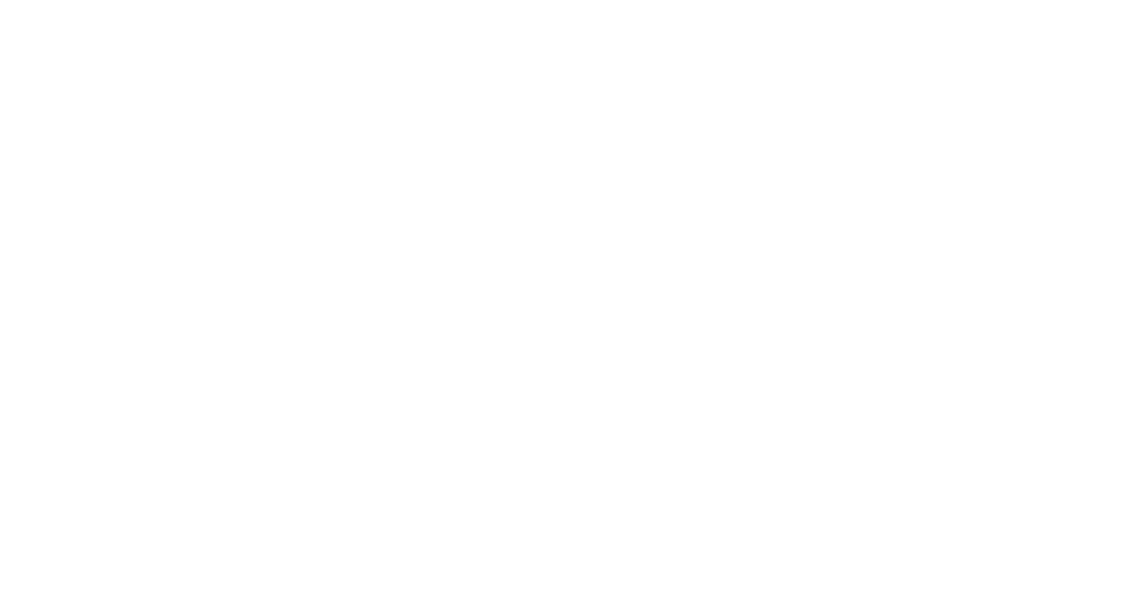 scroll, scrollTop: 0, scrollLeft: 0, axis: both 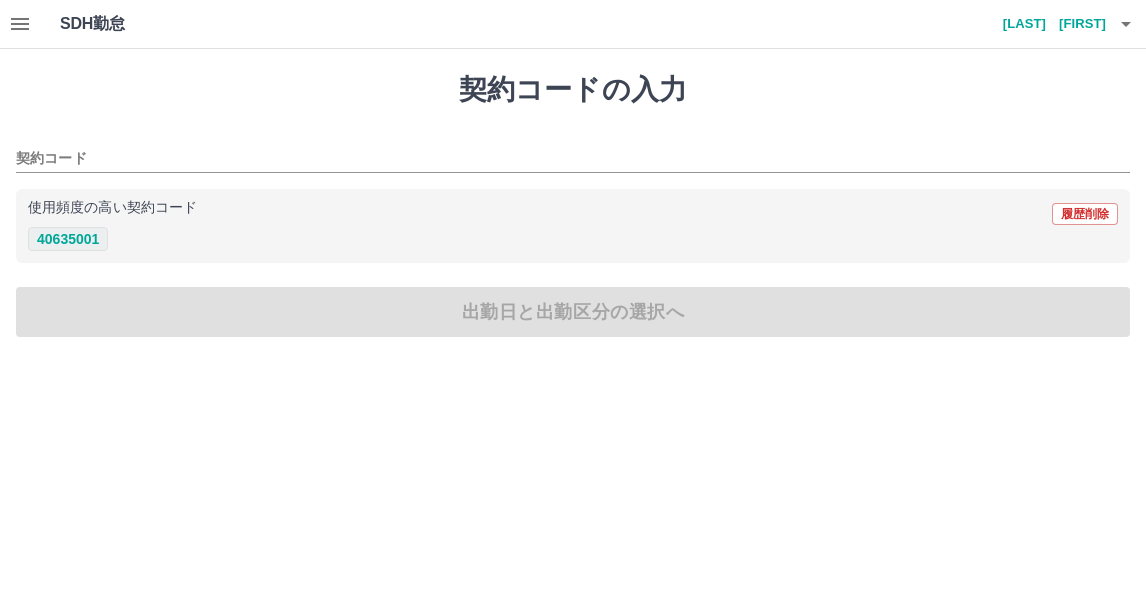 click on "40635001" at bounding box center [68, 239] 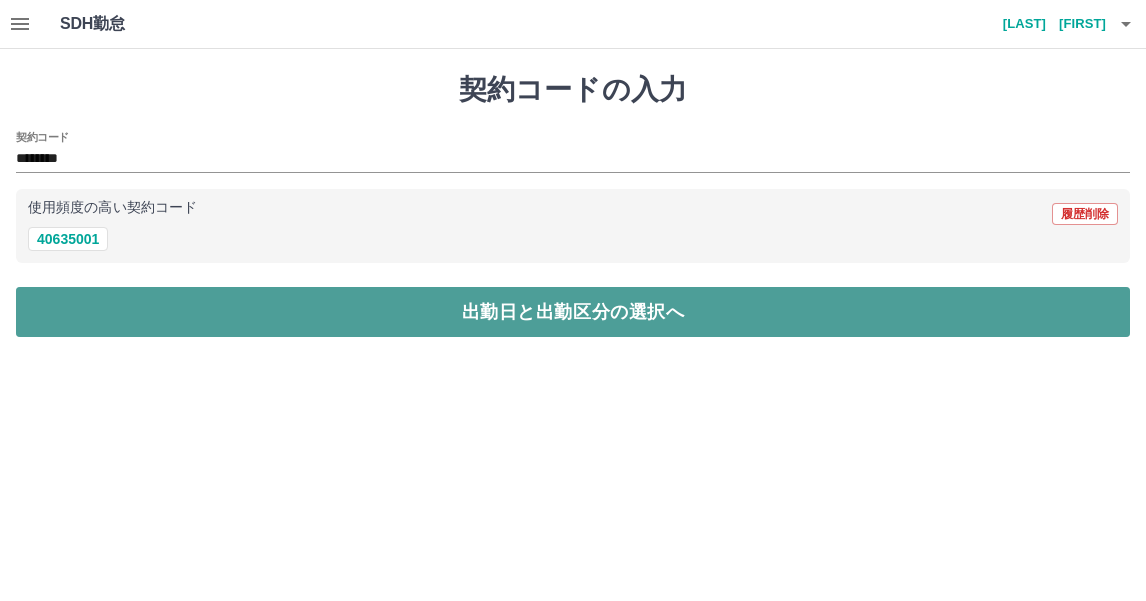 click on "出勤日と出勤区分の選択へ" at bounding box center (573, 312) 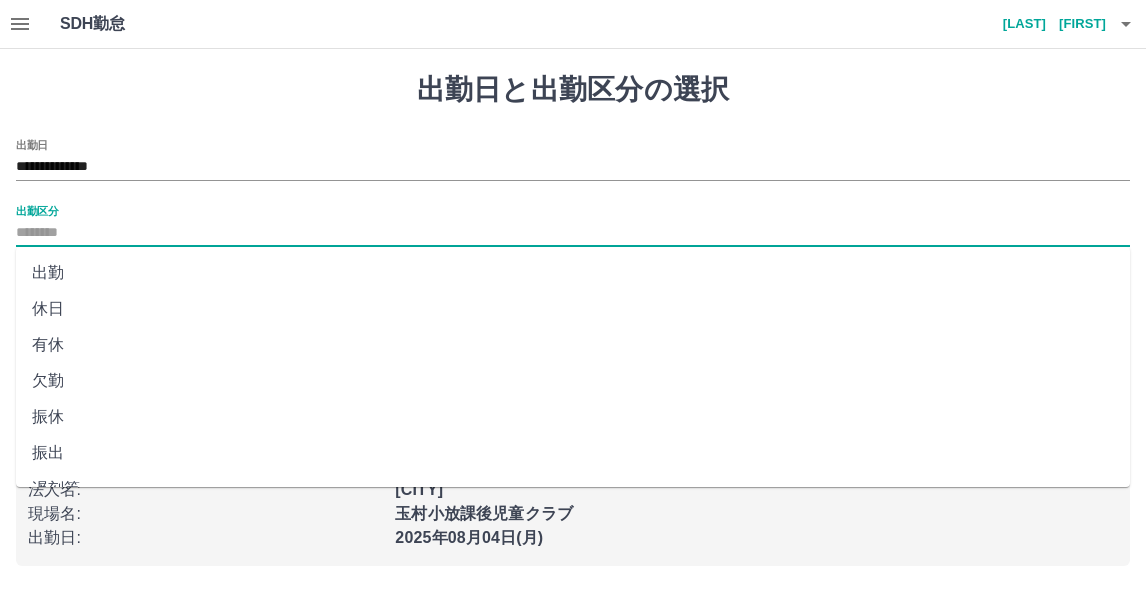 click on "出勤区分" at bounding box center (573, 233) 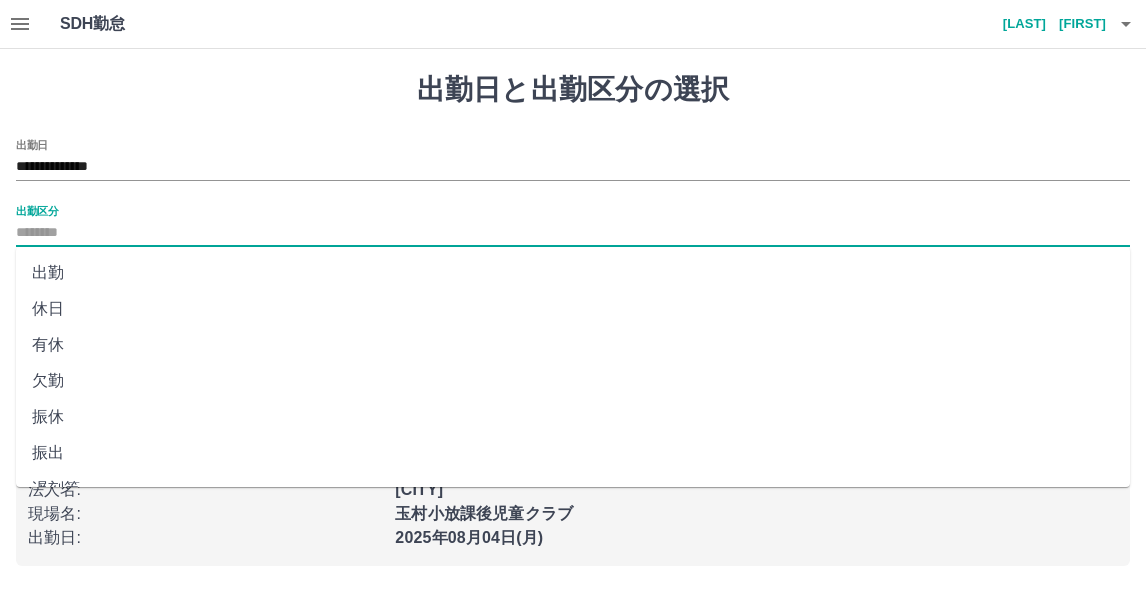 click on "出勤" at bounding box center (573, 273) 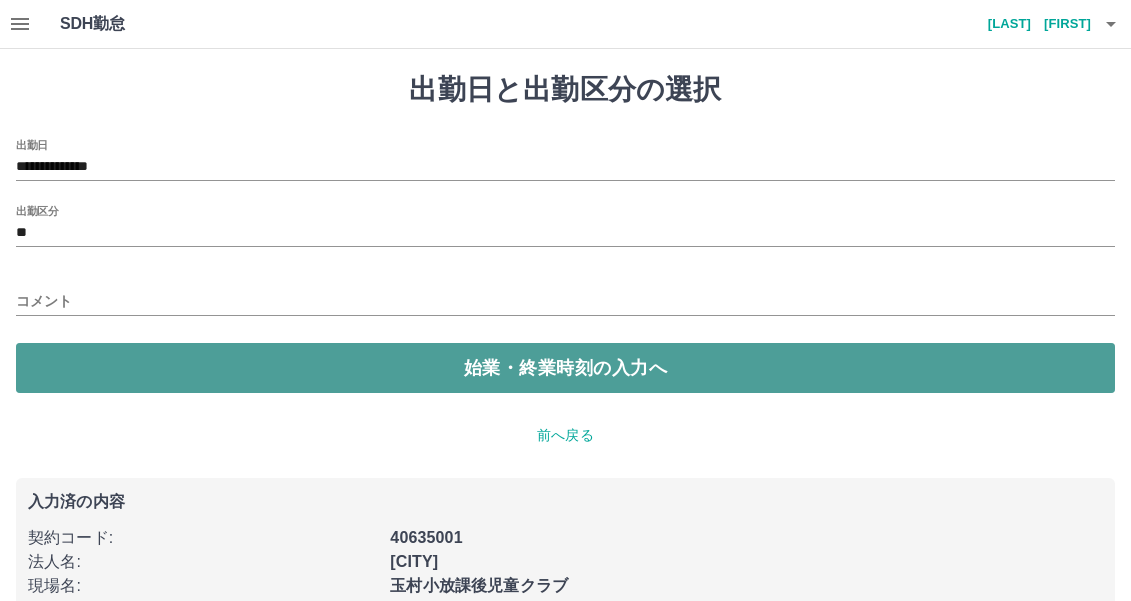 click on "始業・終業時刻の入力へ" at bounding box center (565, 368) 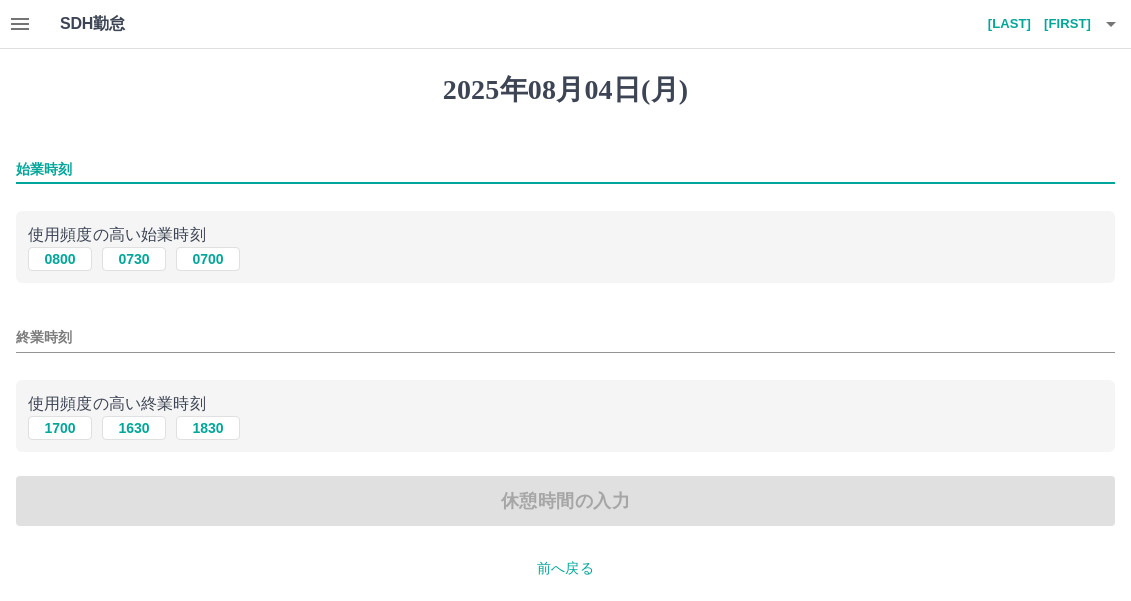 click on "始業時刻" at bounding box center [565, 169] 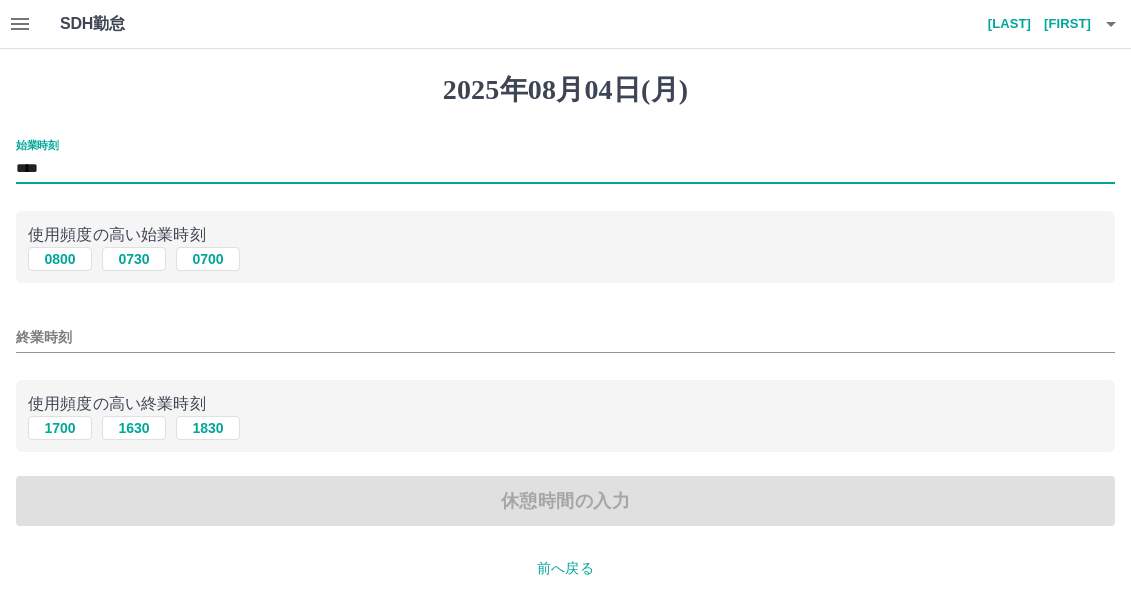 click on "終業時刻" at bounding box center (565, 337) 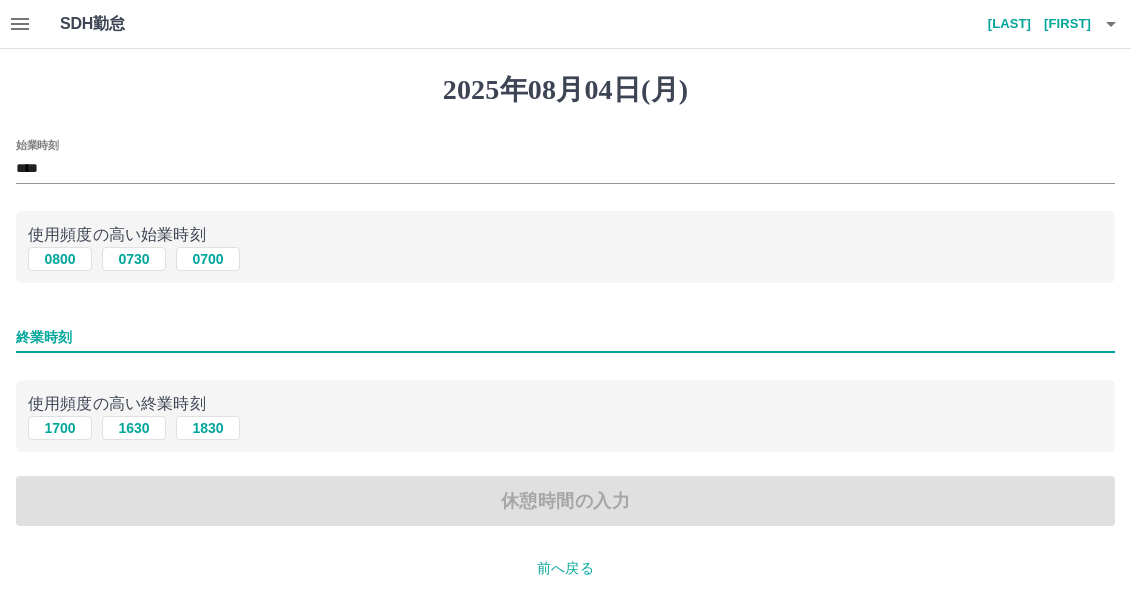 type on "****" 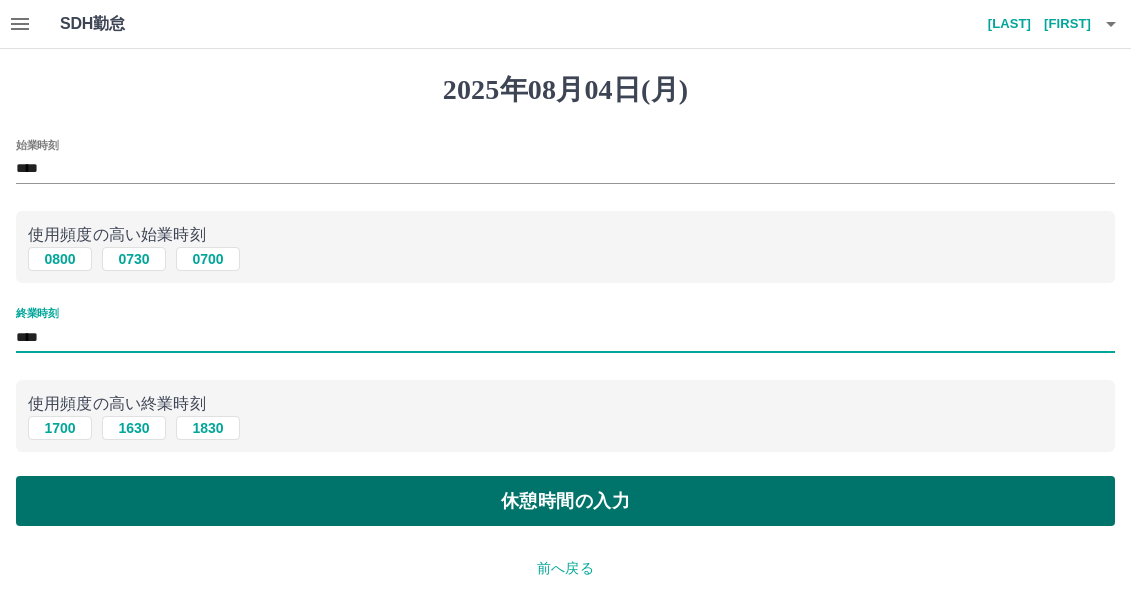 click on "休憩時間の入力" at bounding box center [565, 501] 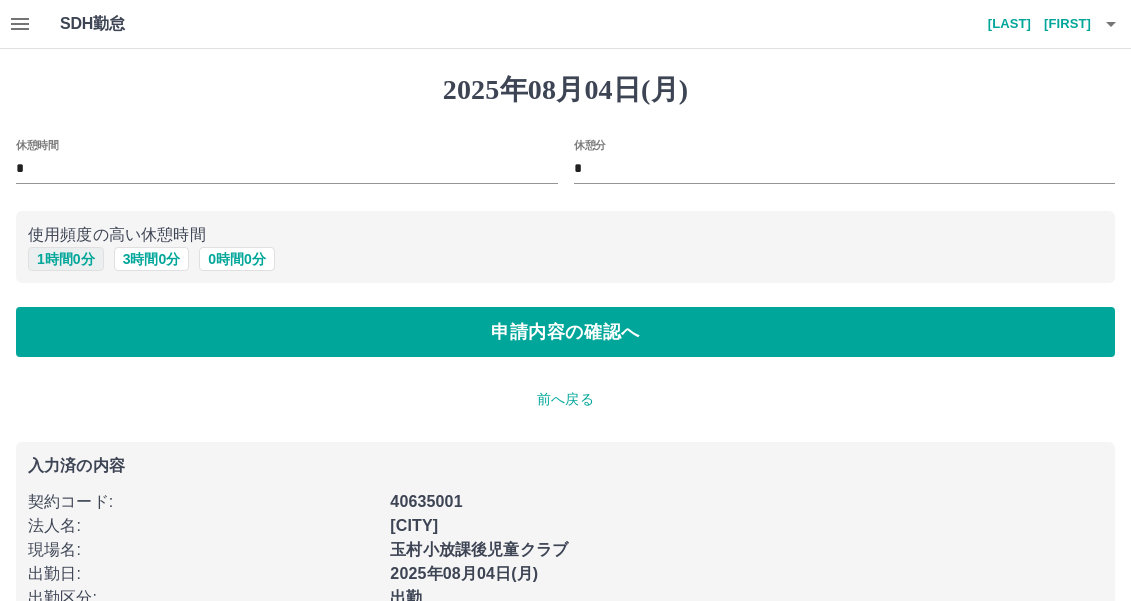 click on "1 時間 0 分" at bounding box center [66, 259] 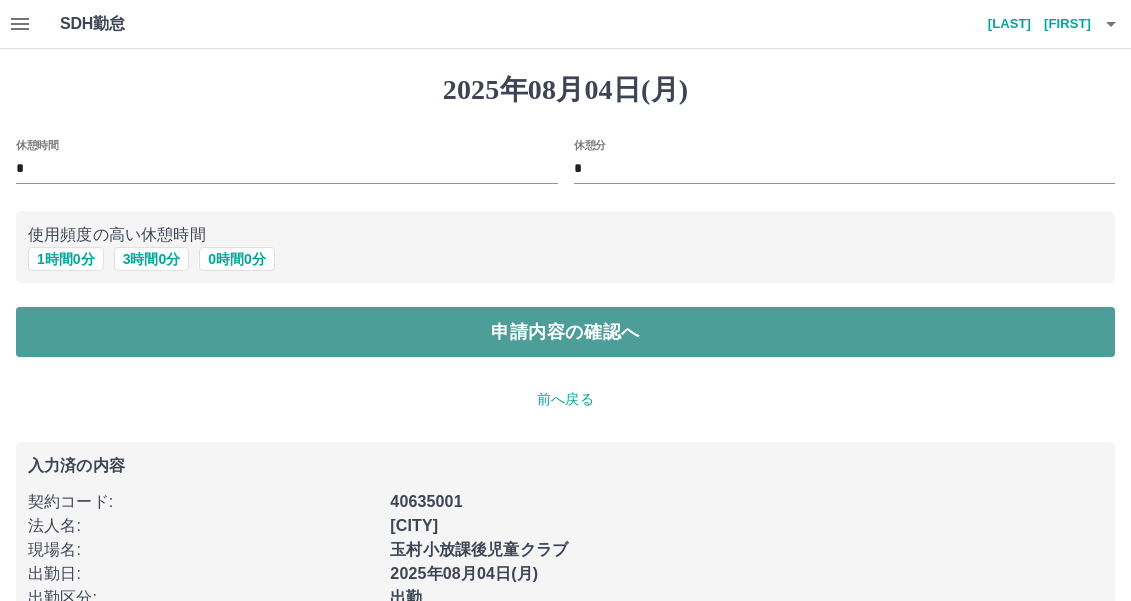 click on "申請内容の確認へ" at bounding box center [565, 332] 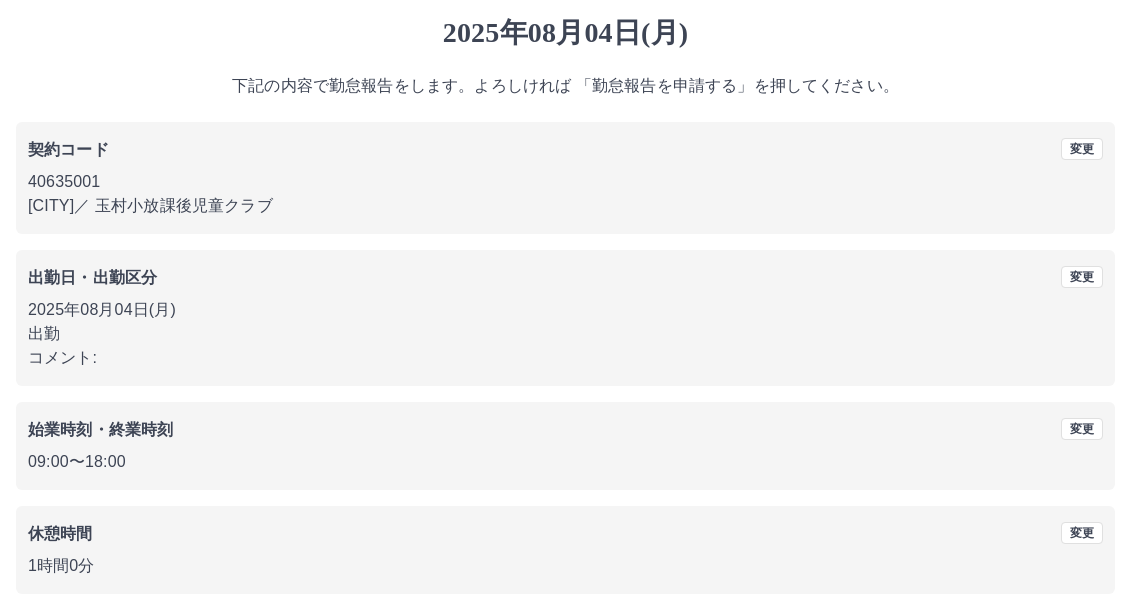 scroll, scrollTop: 148, scrollLeft: 0, axis: vertical 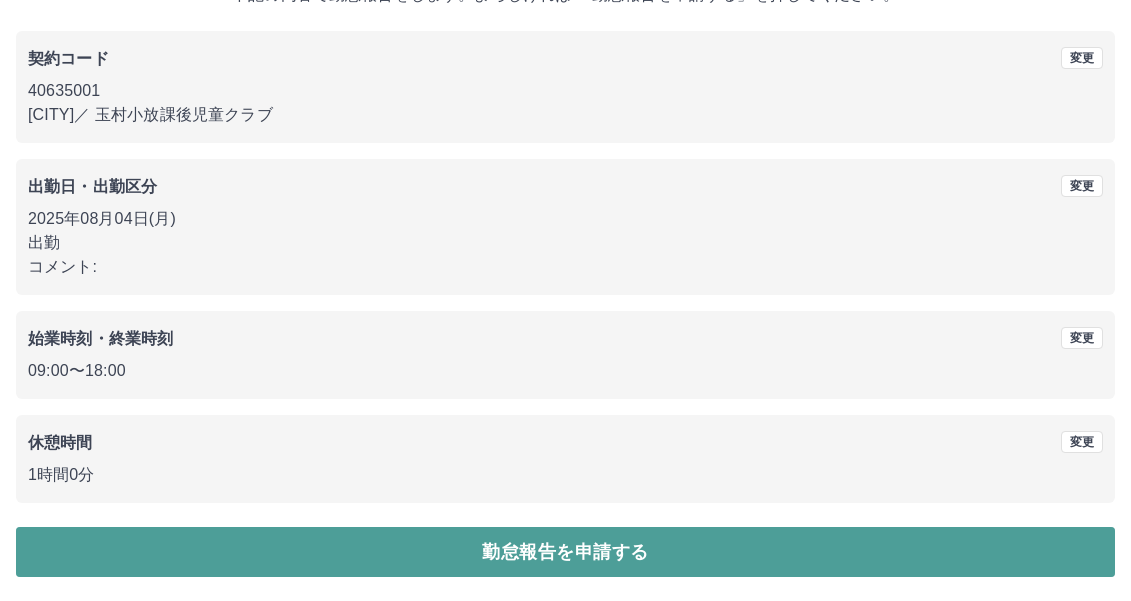click on "勤怠報告を申請する" at bounding box center (565, 552) 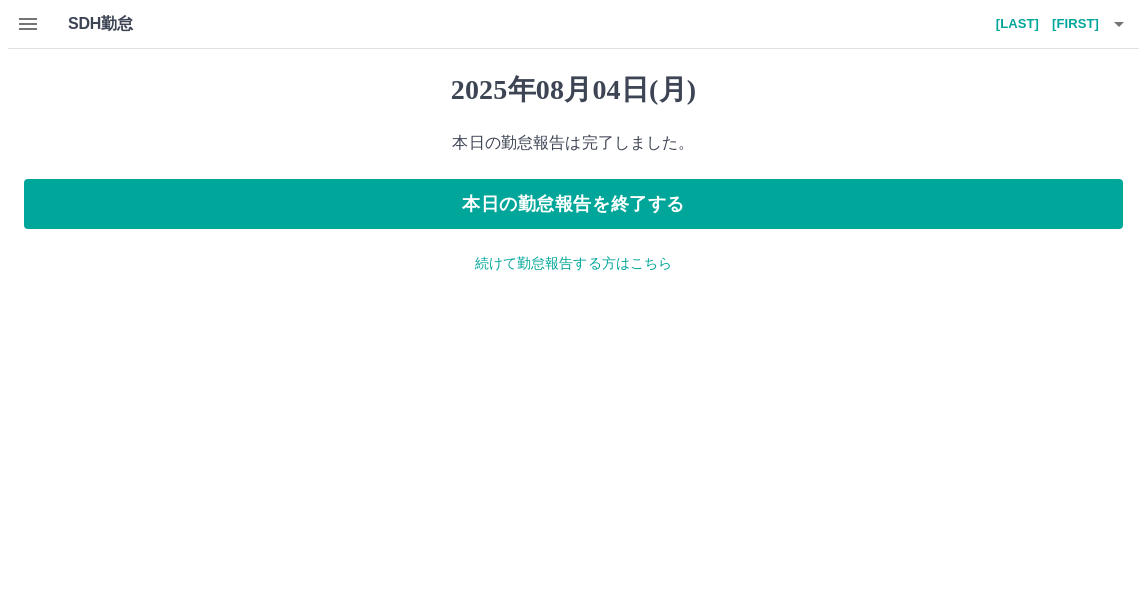 scroll, scrollTop: 0, scrollLeft: 0, axis: both 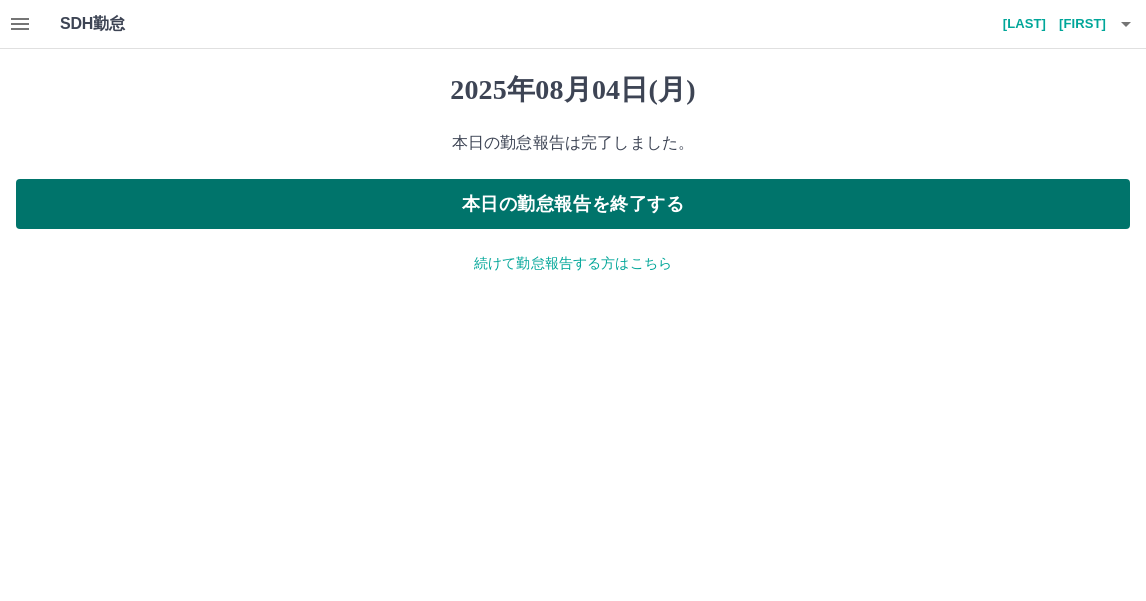 click on "本日の勤怠報告を終了する" at bounding box center [573, 204] 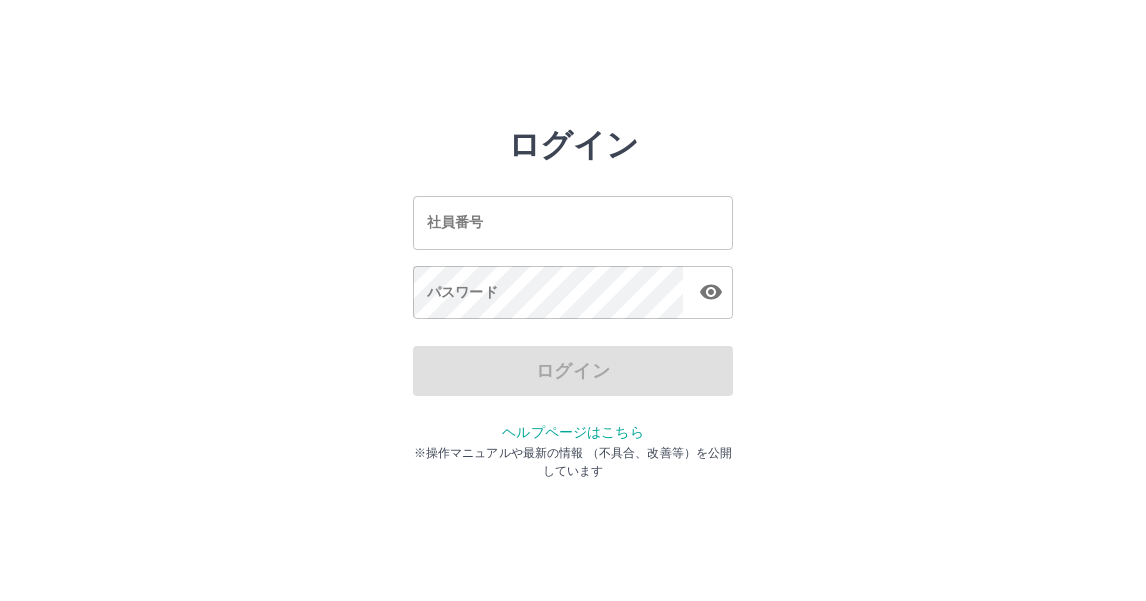 scroll, scrollTop: 0, scrollLeft: 0, axis: both 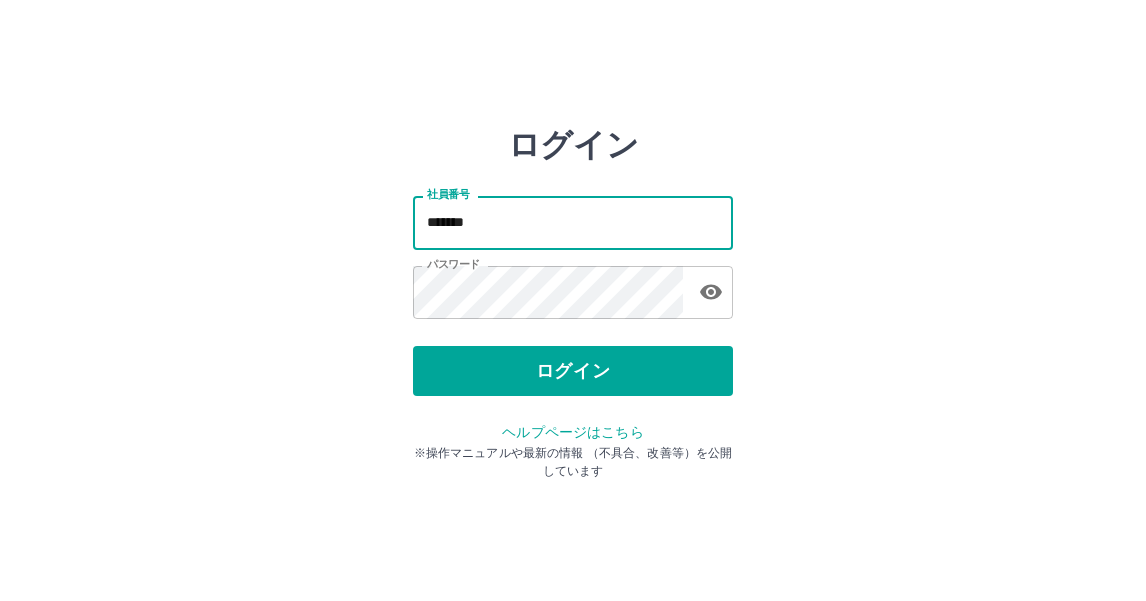 click on "*******" at bounding box center (573, 222) 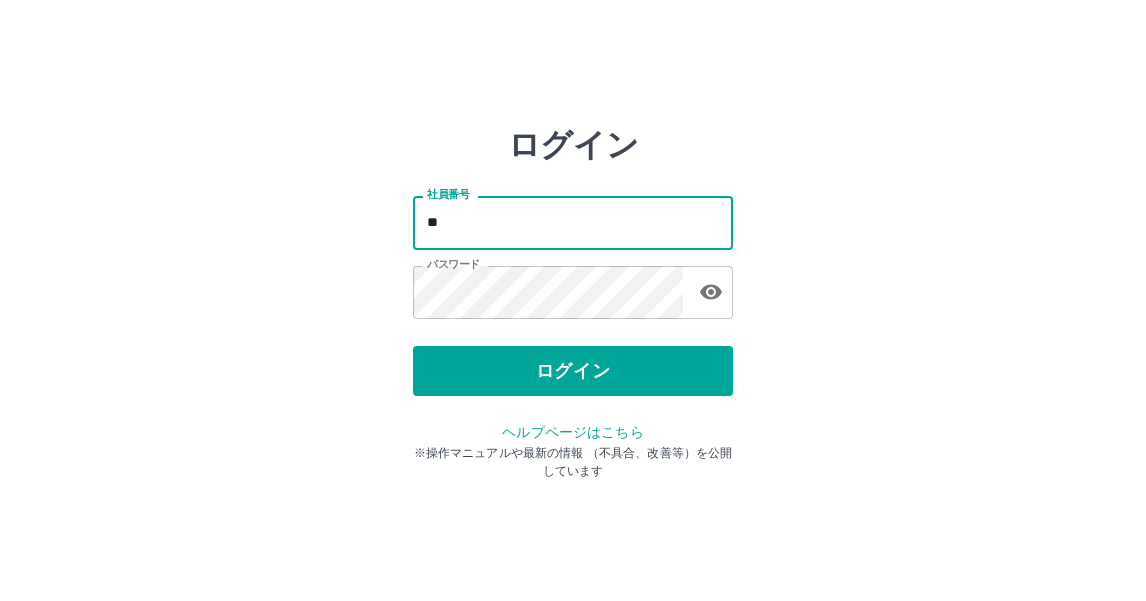 type on "*" 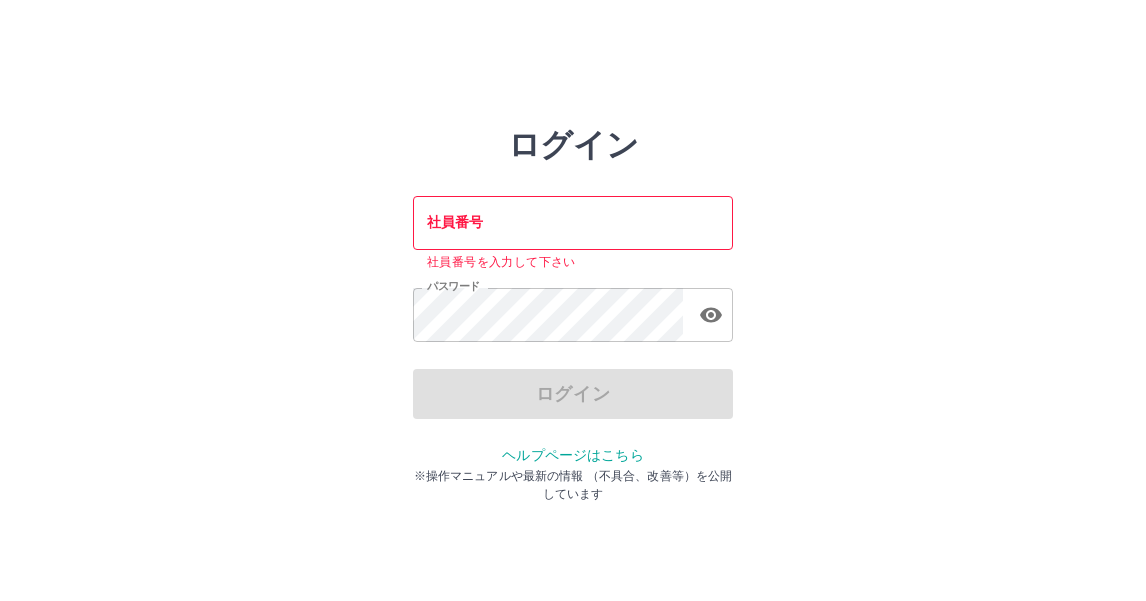 click on "パスワード" at bounding box center (573, 314) 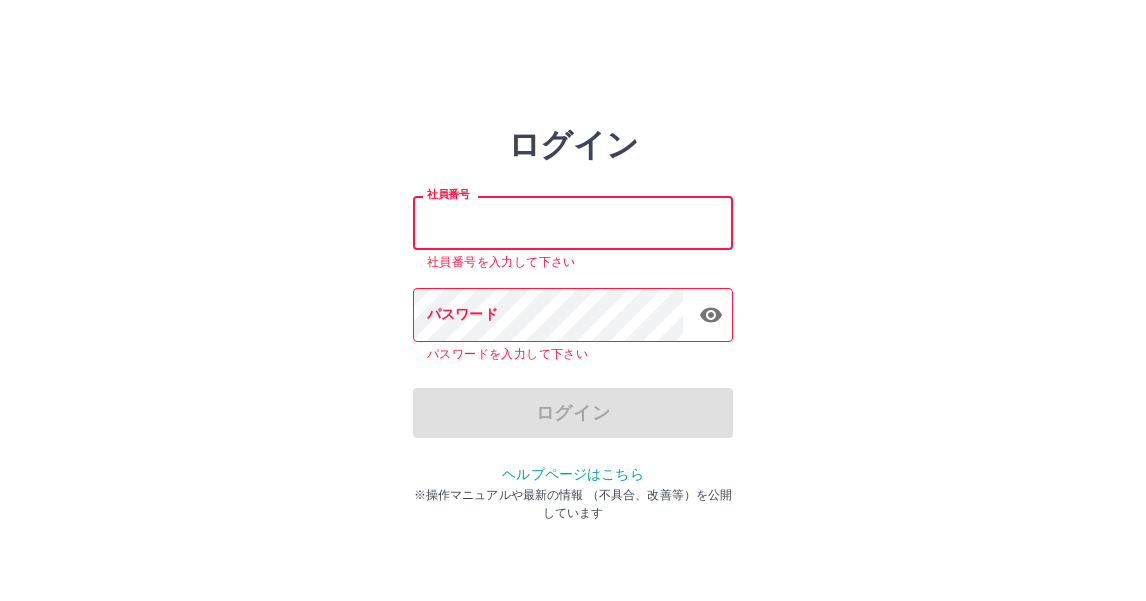 click on "社員番号" at bounding box center (573, 222) 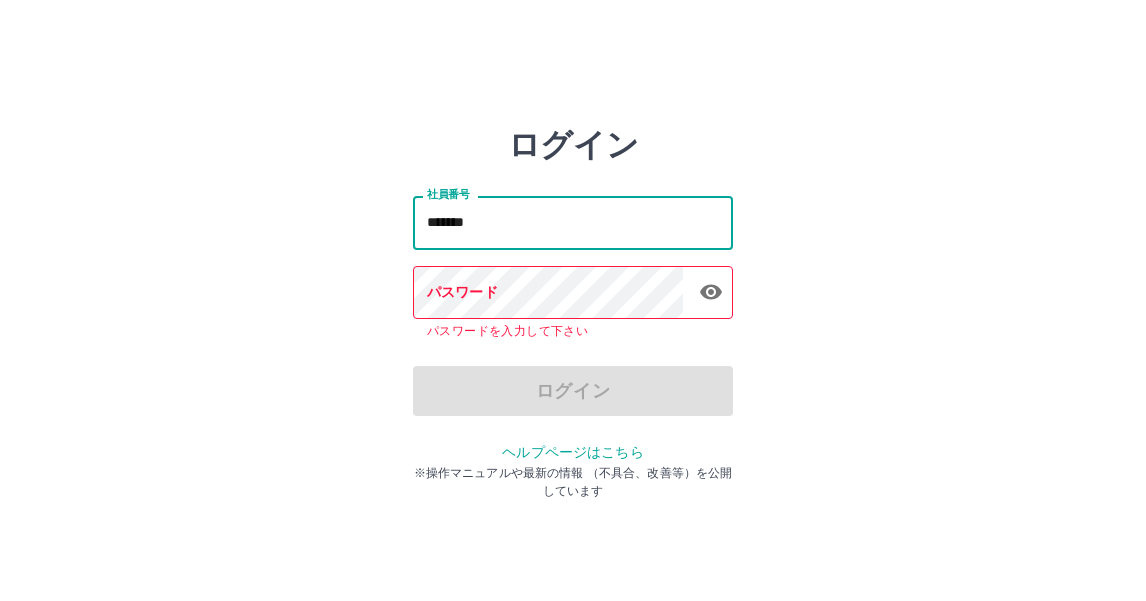 type on "*******" 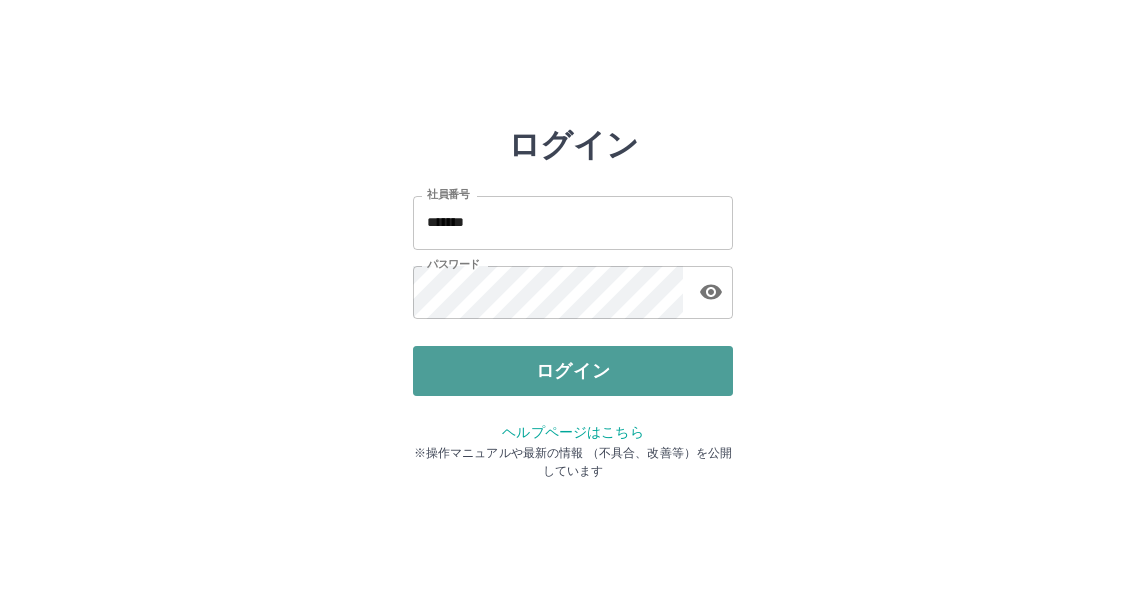 click on "ログイン" at bounding box center (573, 371) 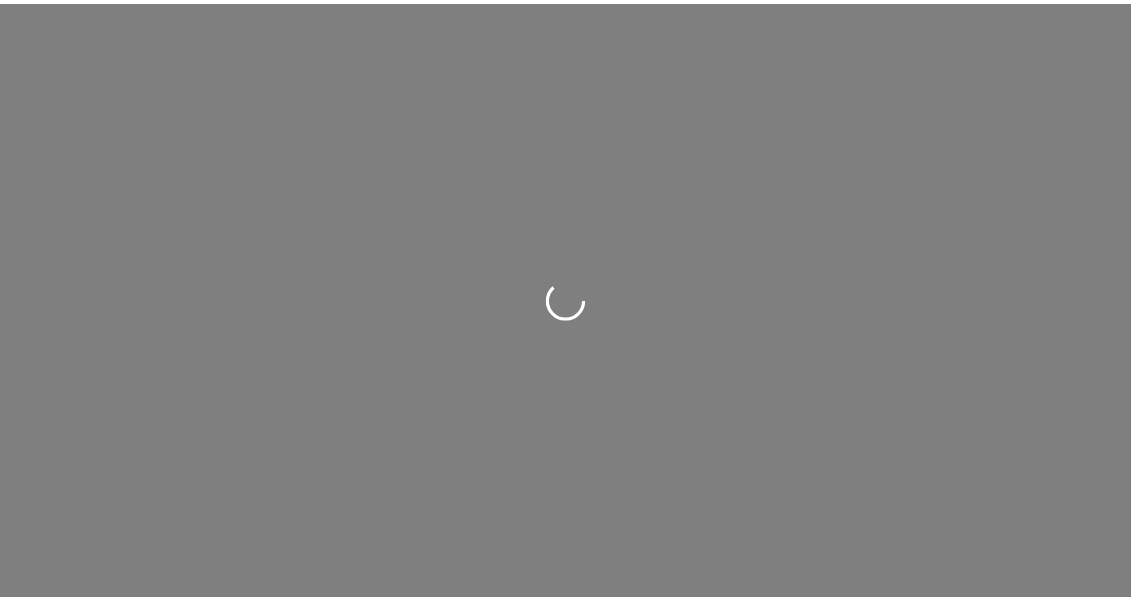 scroll, scrollTop: 0, scrollLeft: 0, axis: both 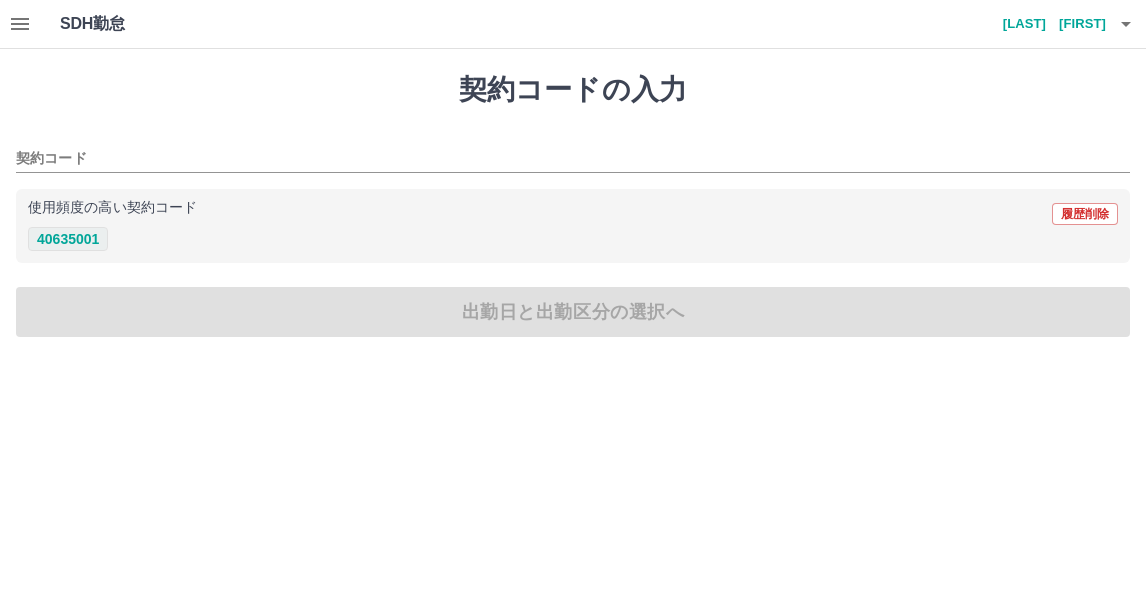 click on "40635001" at bounding box center [68, 239] 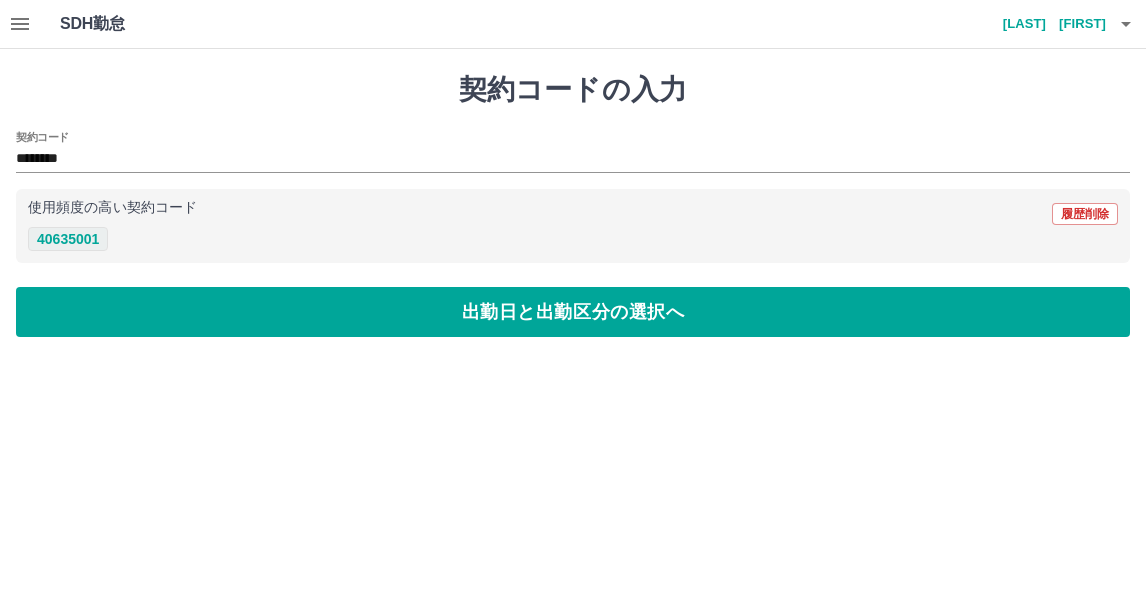 type on "********" 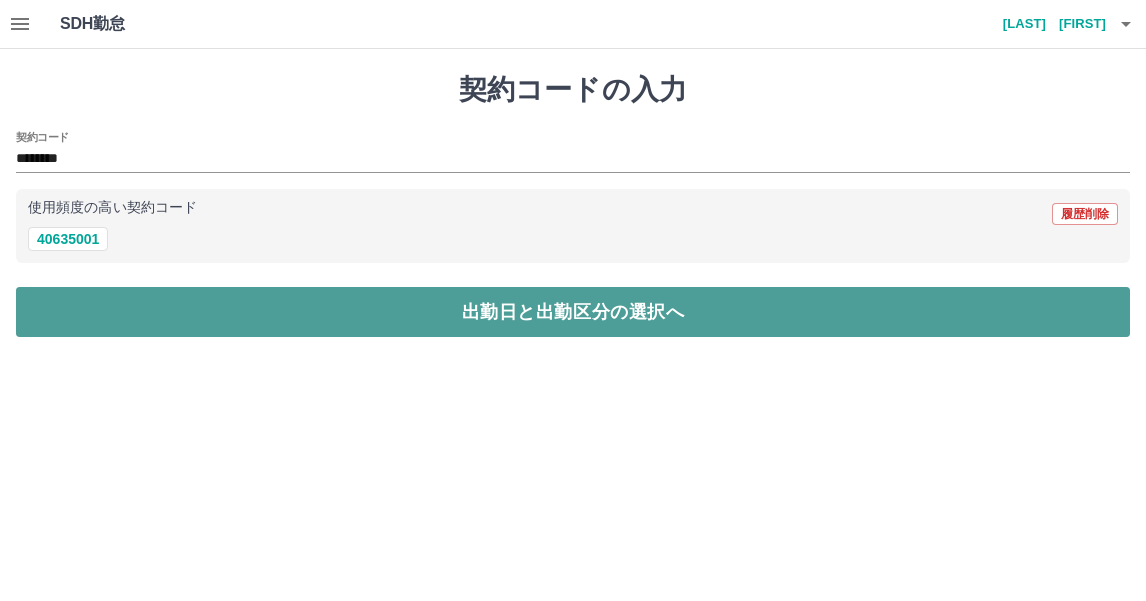 click on "出勤日と出勤区分の選択へ" at bounding box center (573, 312) 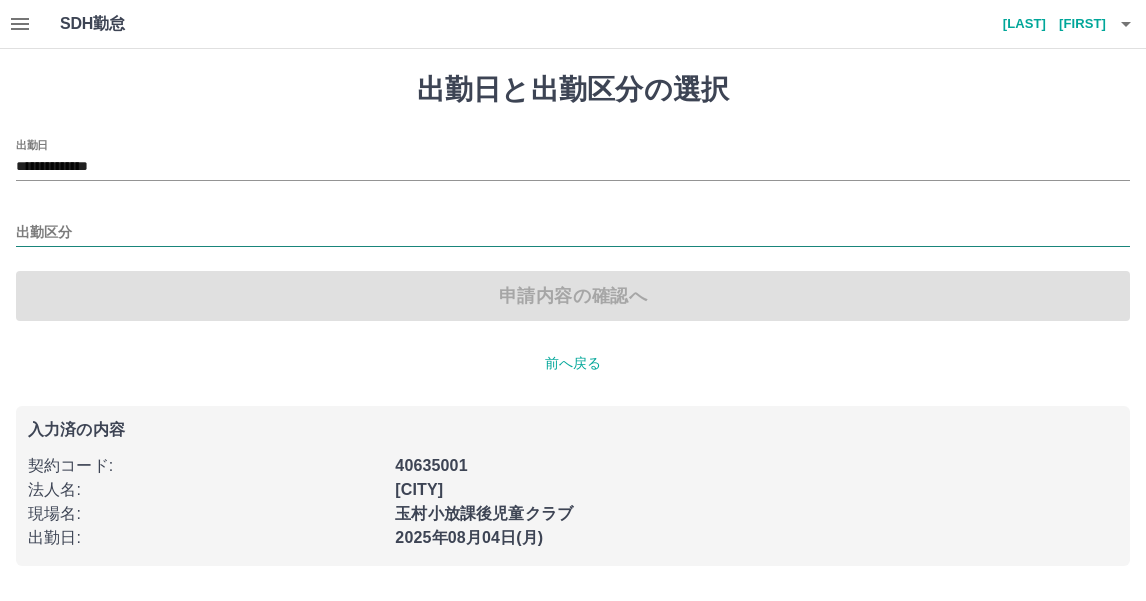 click on "出勤区分" at bounding box center [573, 233] 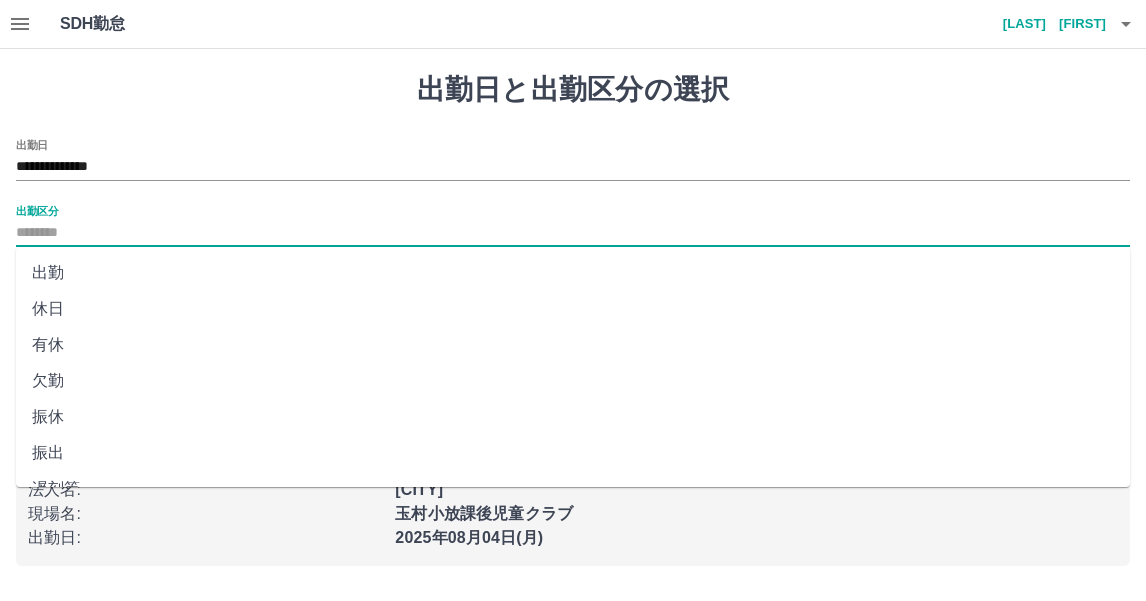 click on "出勤" at bounding box center [573, 273] 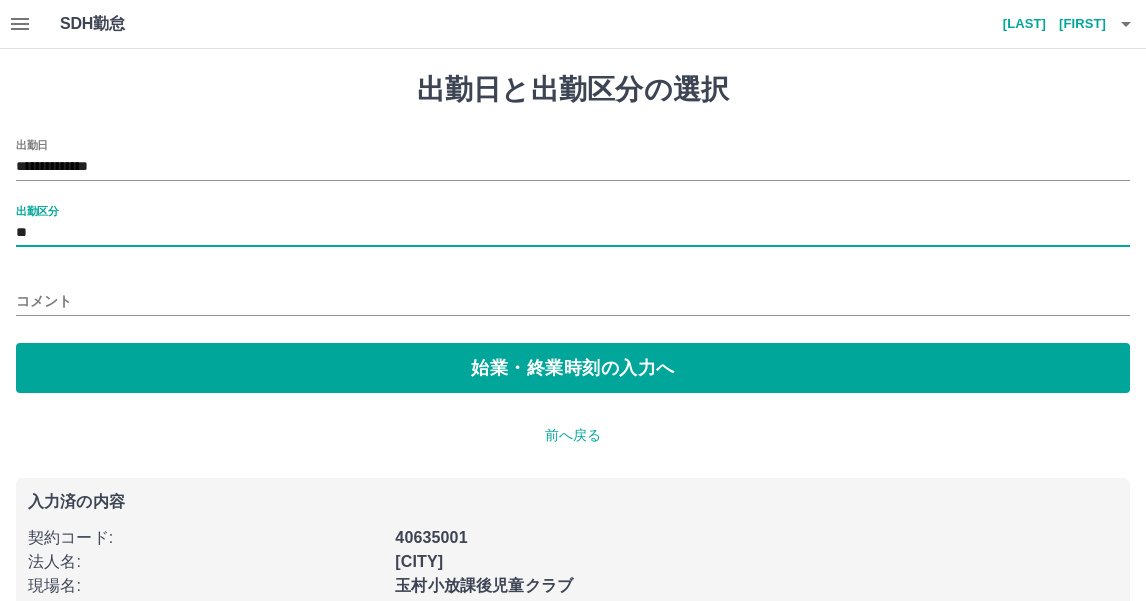 type on "**" 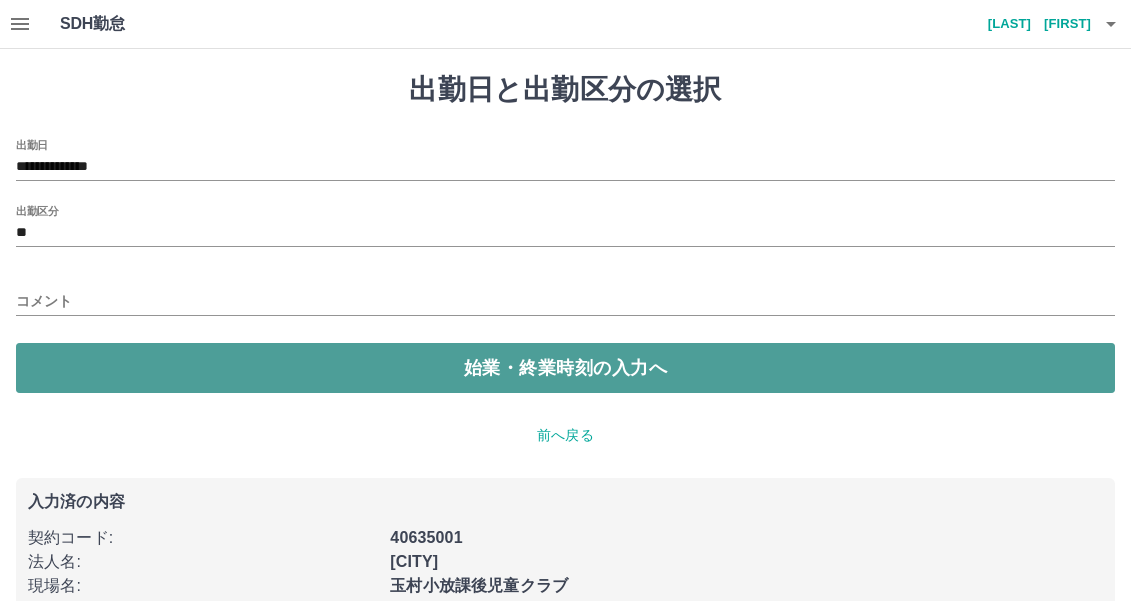 click on "始業・終業時刻の入力へ" at bounding box center [565, 368] 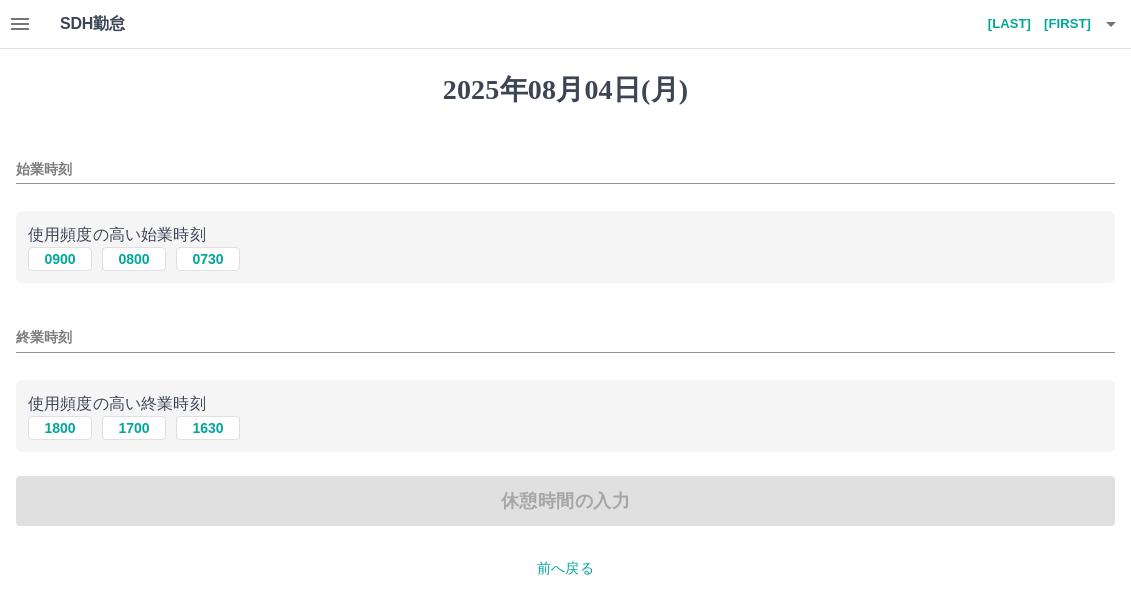 drag, startPoint x: 171, startPoint y: 178, endPoint x: 171, endPoint y: 163, distance: 15 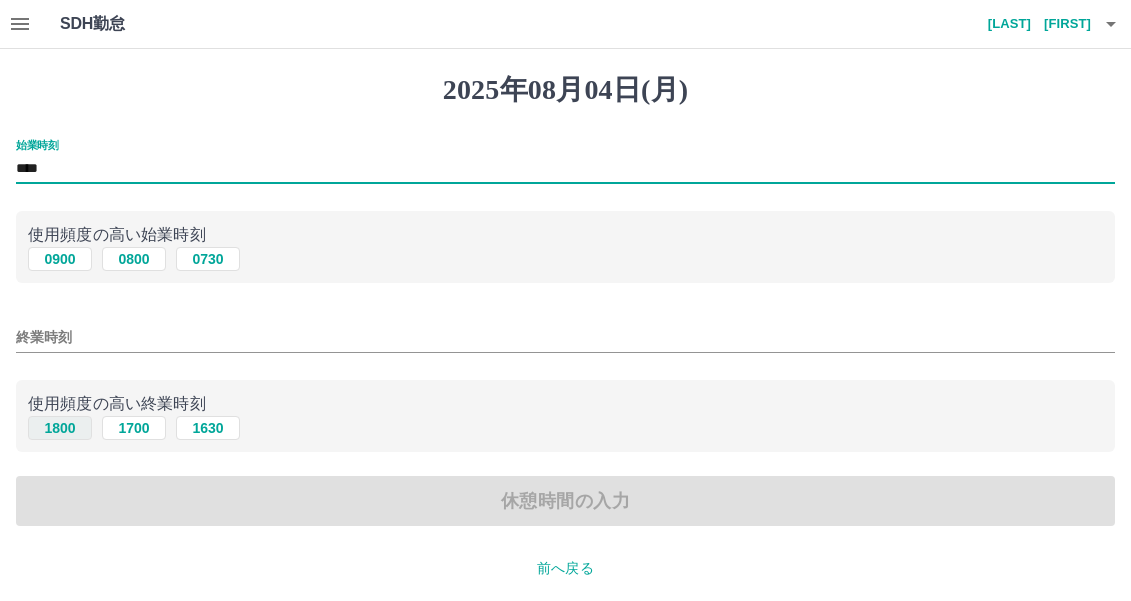 type on "****" 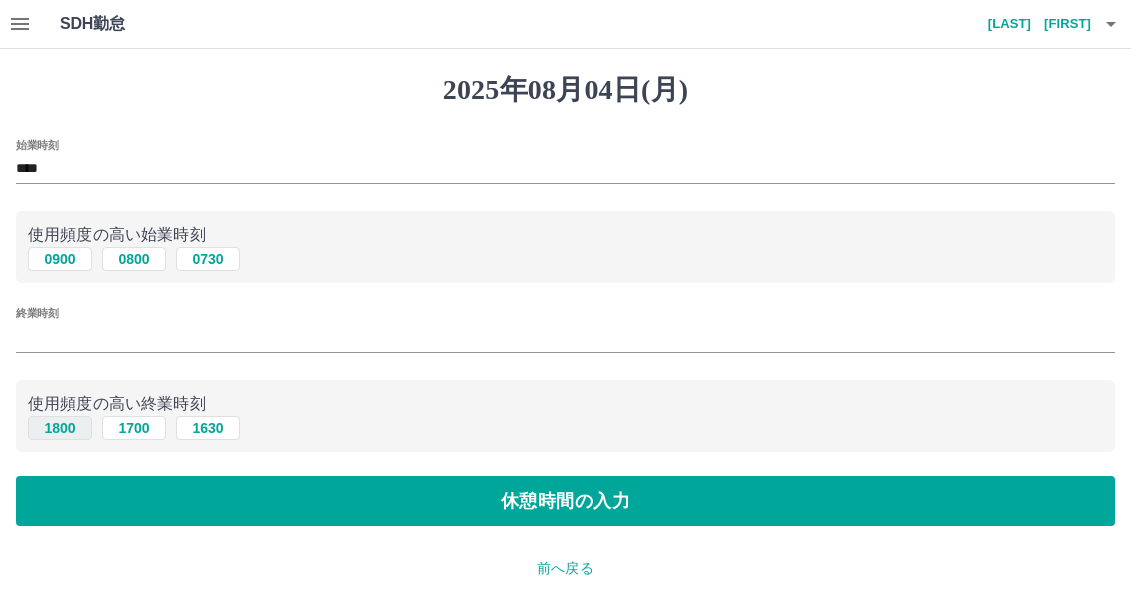 type on "****" 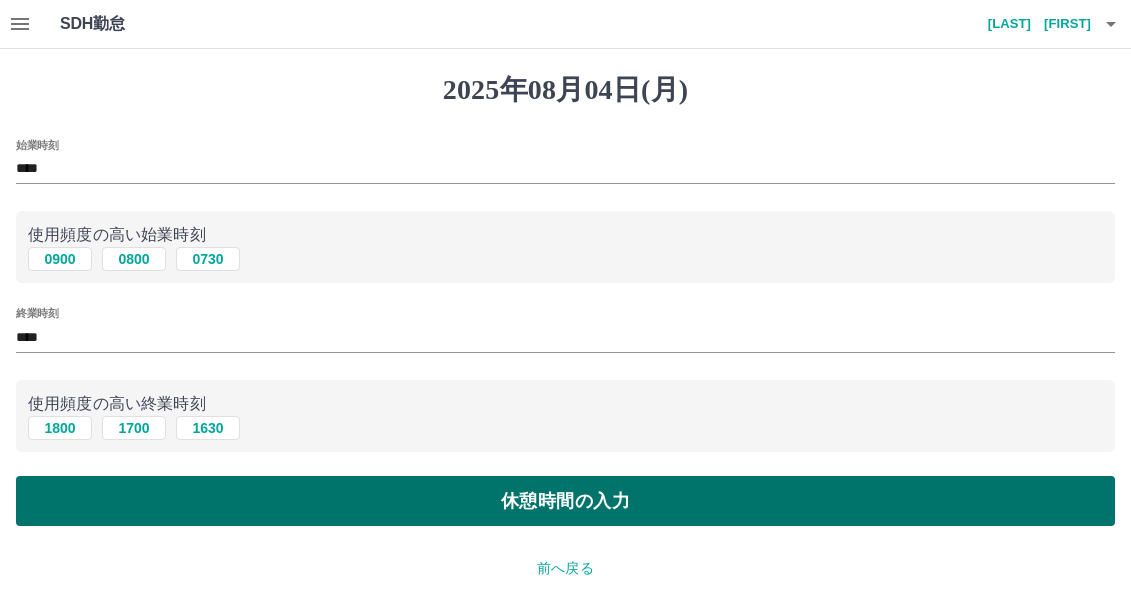 click on "休憩時間の入力" at bounding box center [565, 501] 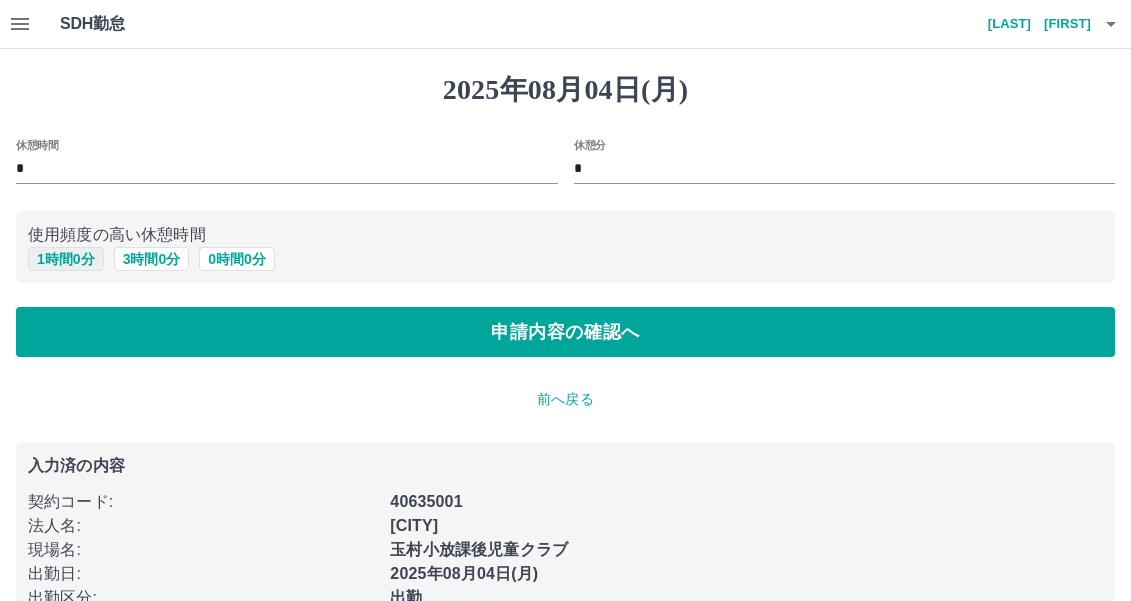 click on "1 時間 0 分" at bounding box center (66, 259) 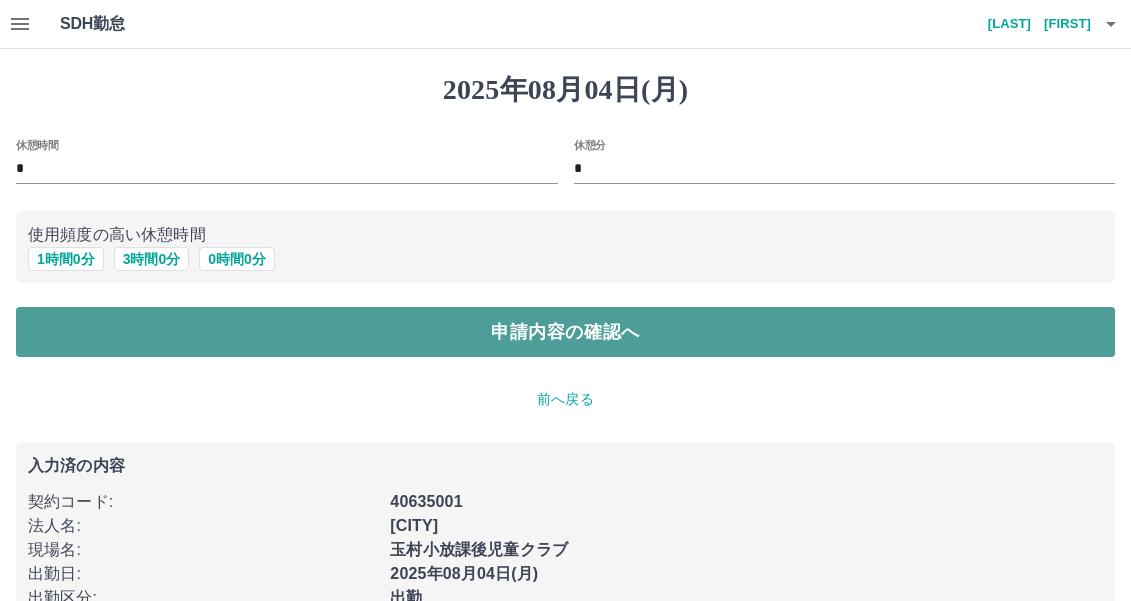 click on "申請内容の確認へ" at bounding box center [565, 332] 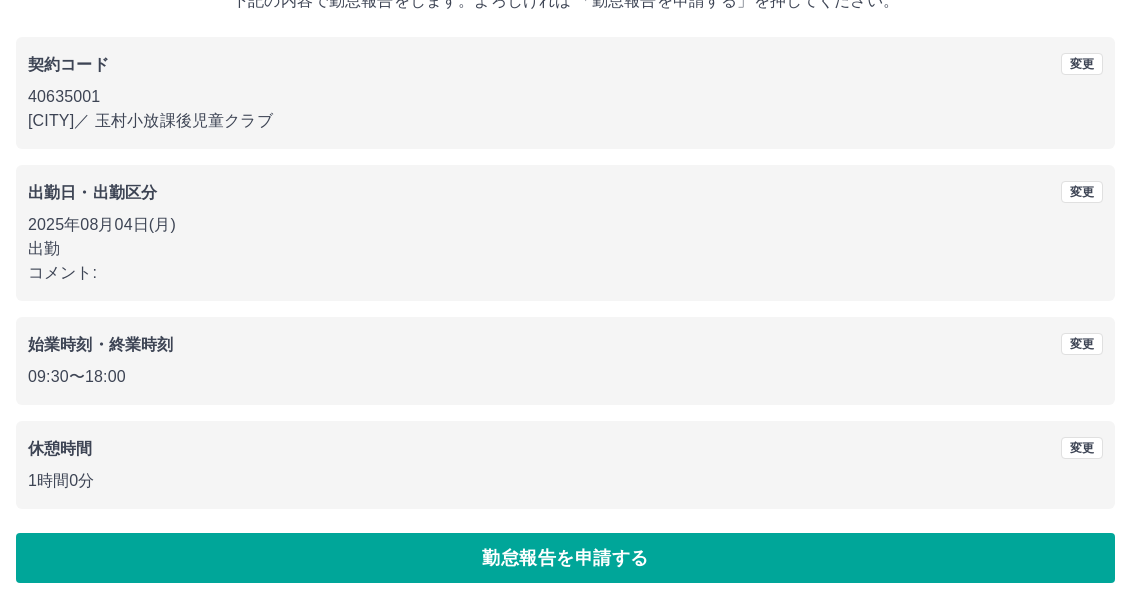 scroll, scrollTop: 148, scrollLeft: 0, axis: vertical 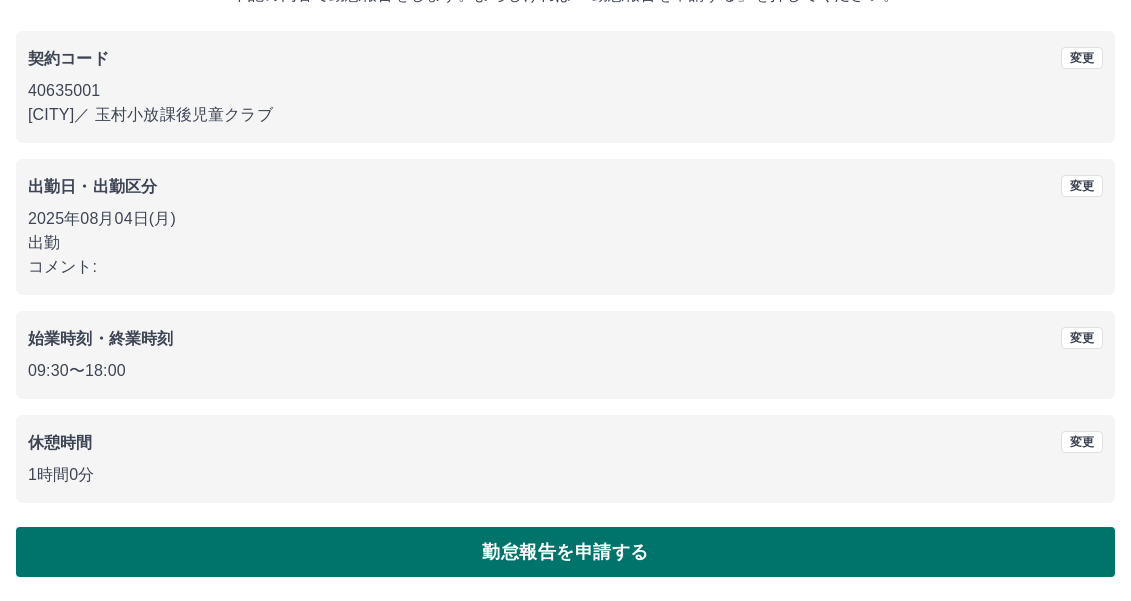 click on "勤怠報告を申請する" at bounding box center [565, 552] 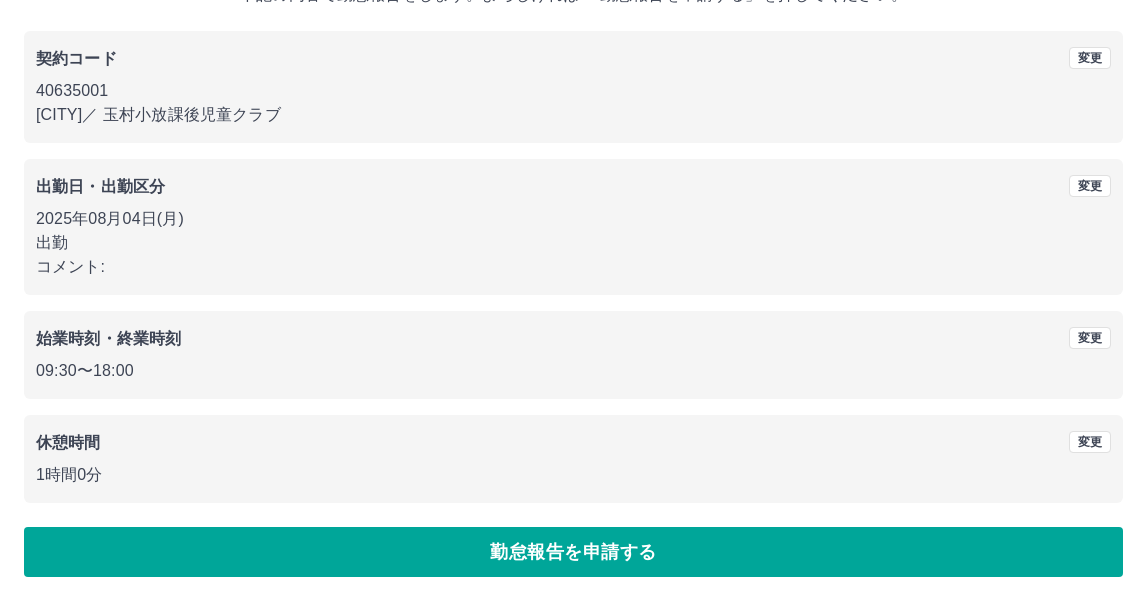 scroll, scrollTop: 0, scrollLeft: 0, axis: both 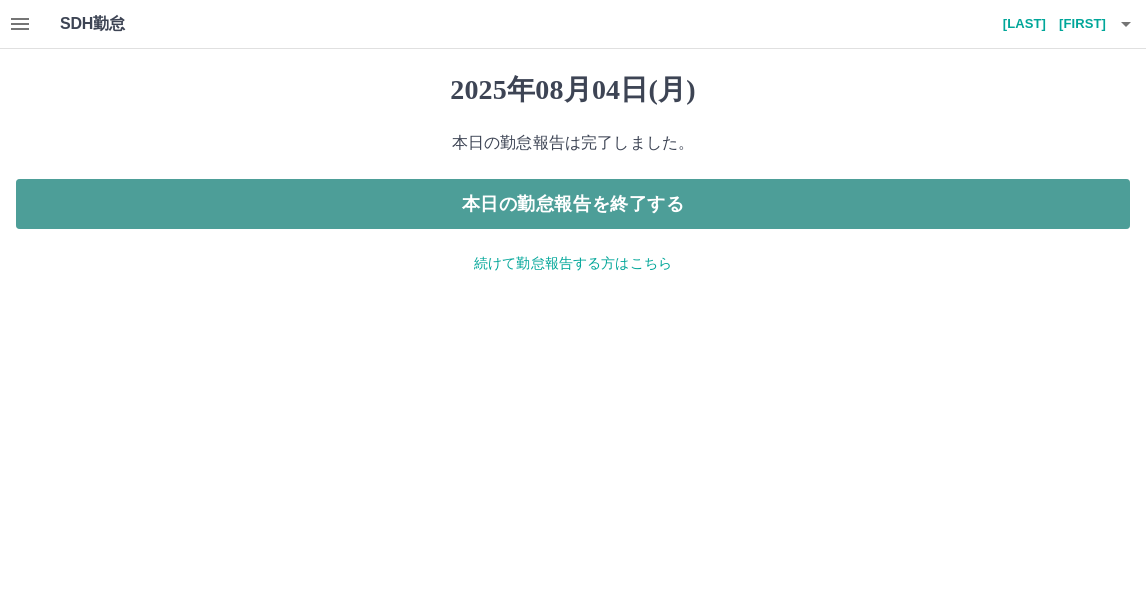 click on "本日の勤怠報告を終了する" at bounding box center (573, 204) 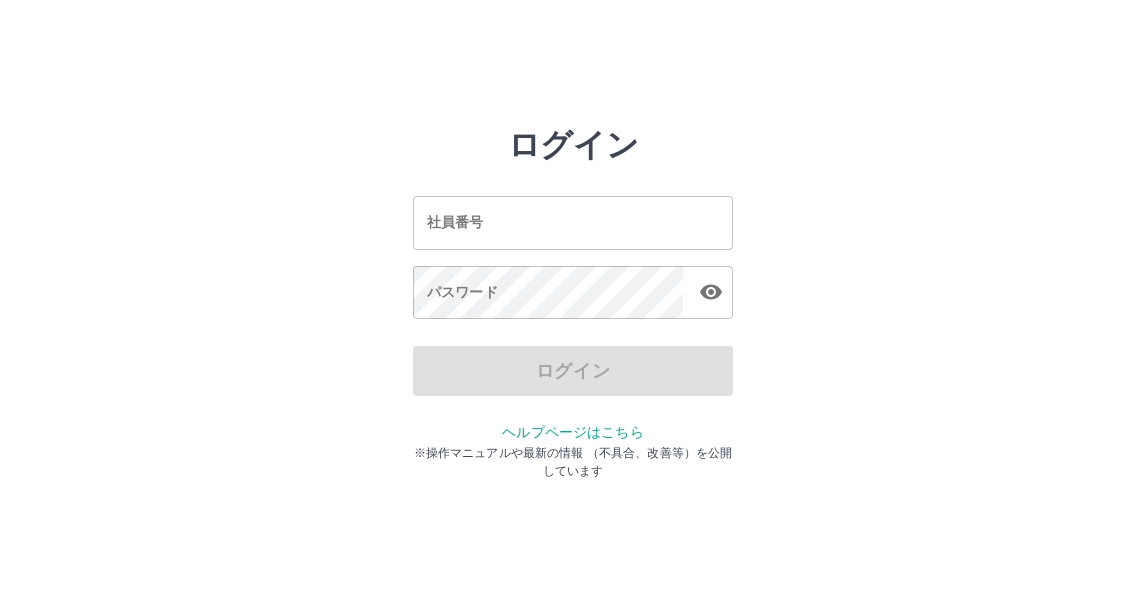scroll, scrollTop: 0, scrollLeft: 0, axis: both 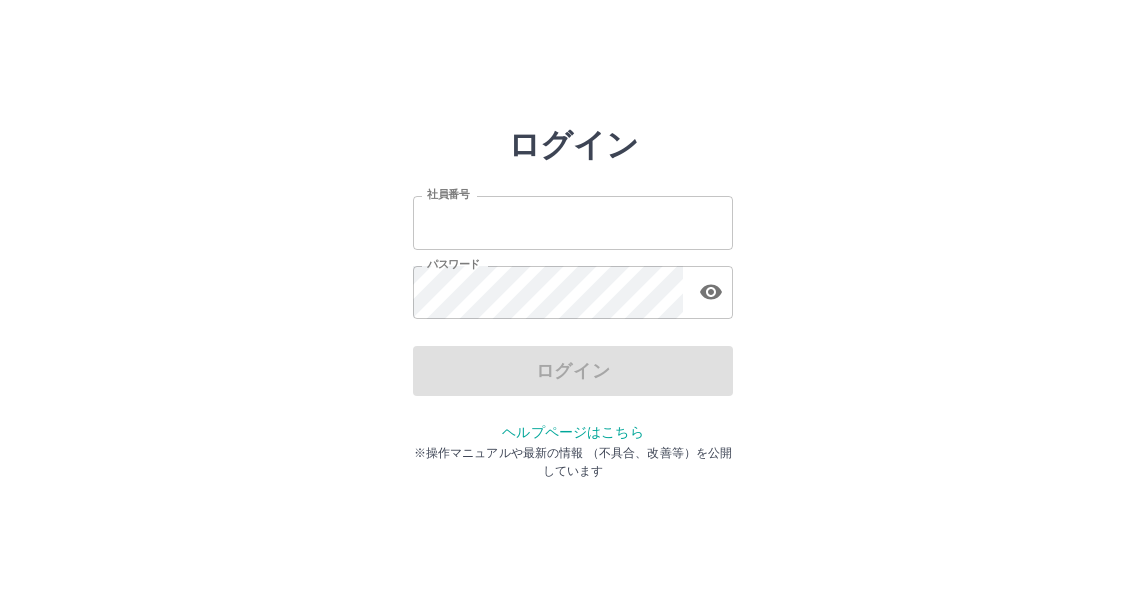 type on "*******" 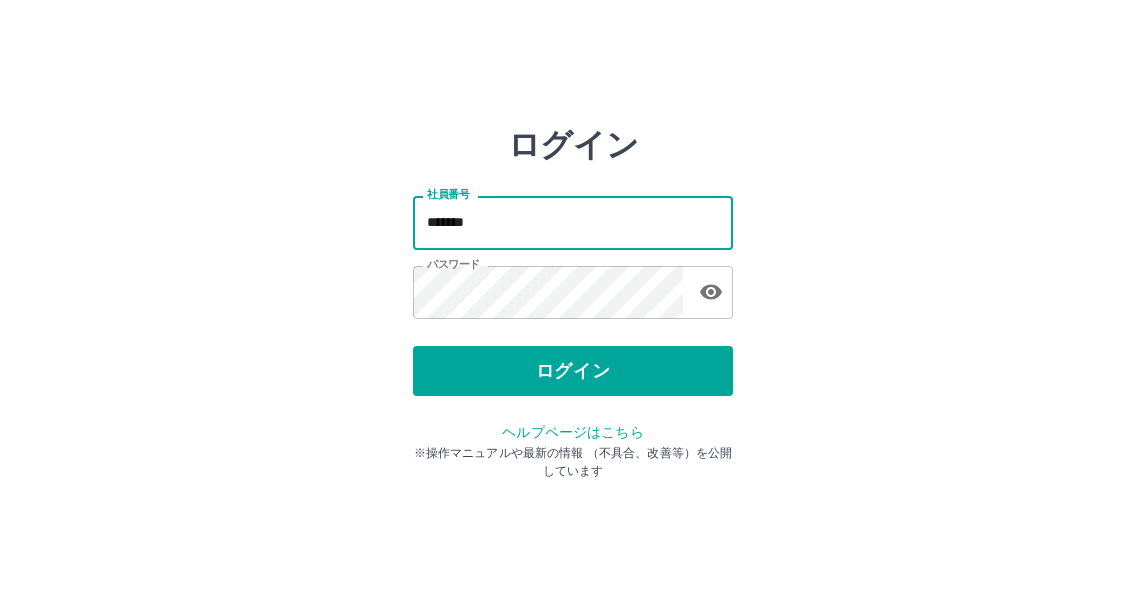 drag, startPoint x: 501, startPoint y: 230, endPoint x: 402, endPoint y: 189, distance: 107.15409 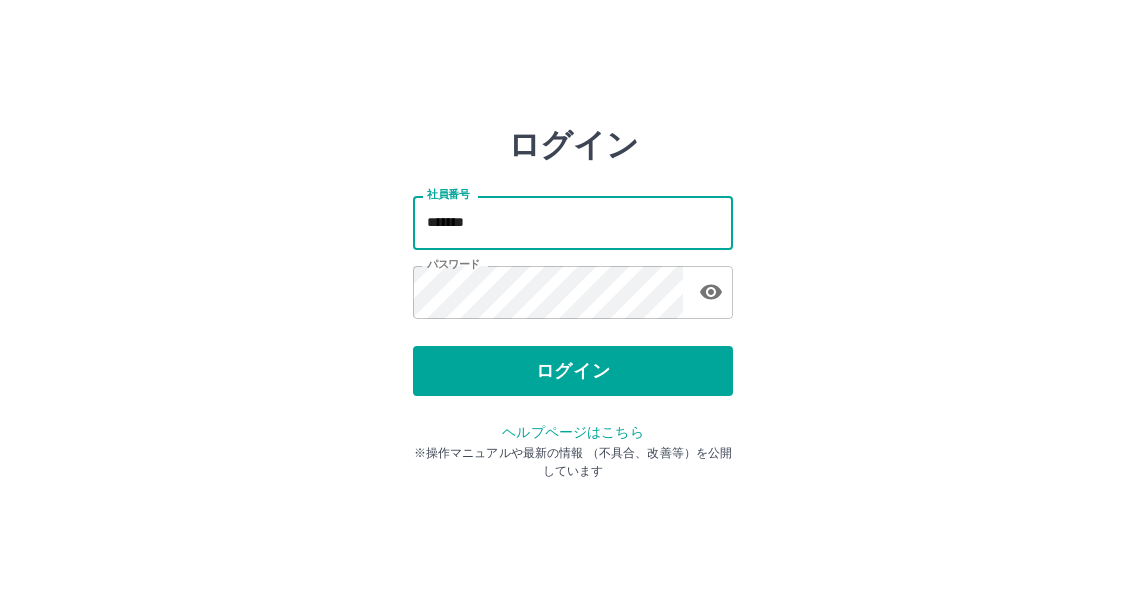 type on "*******" 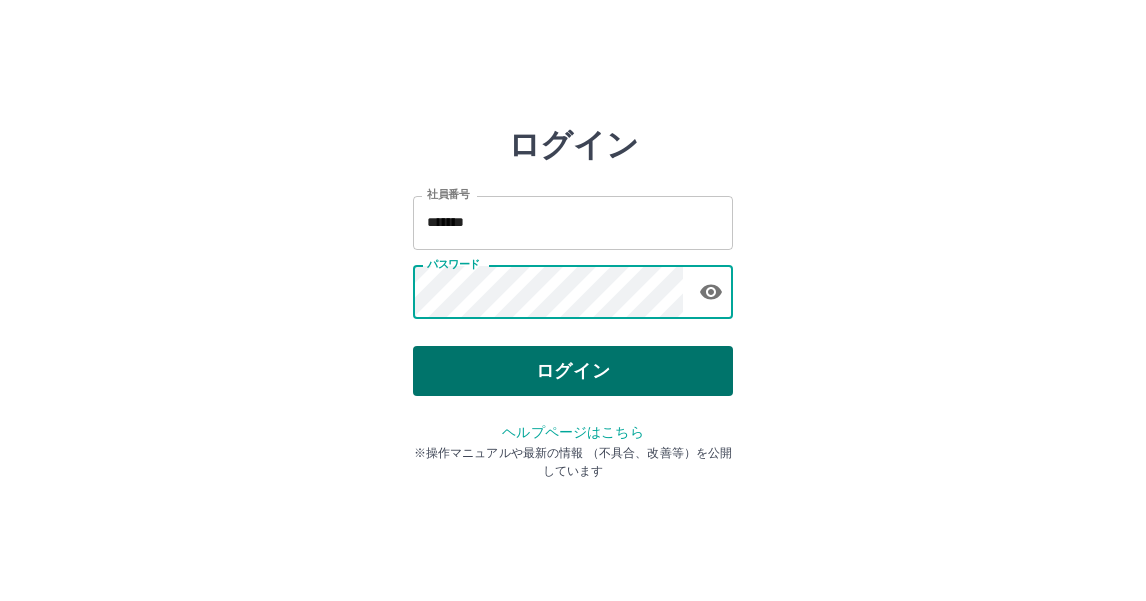 click on "ログイン" at bounding box center (573, 371) 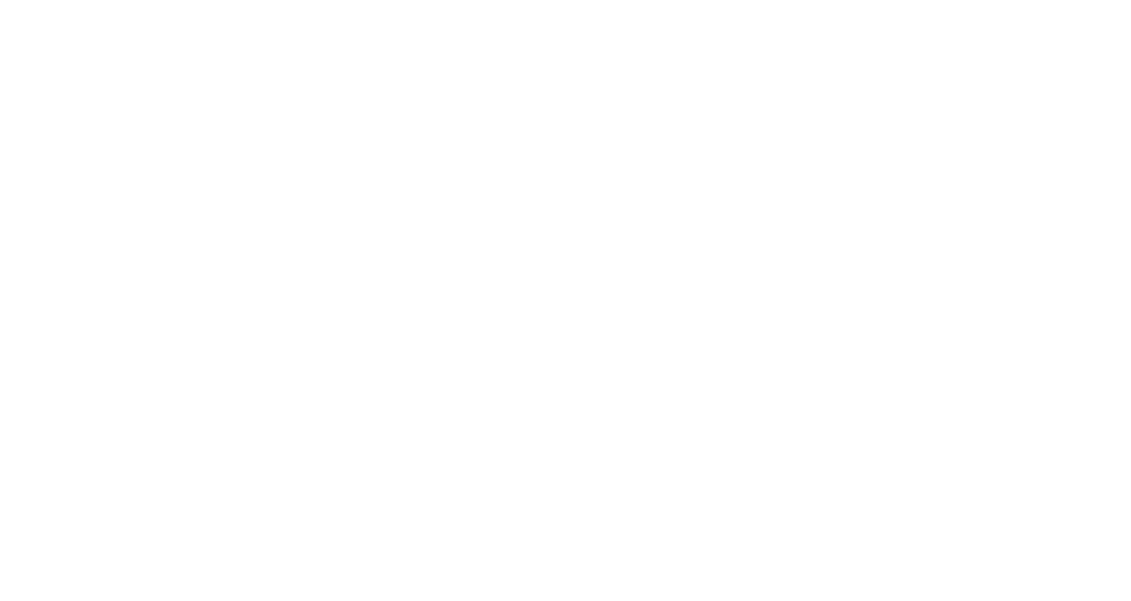 scroll, scrollTop: 0, scrollLeft: 0, axis: both 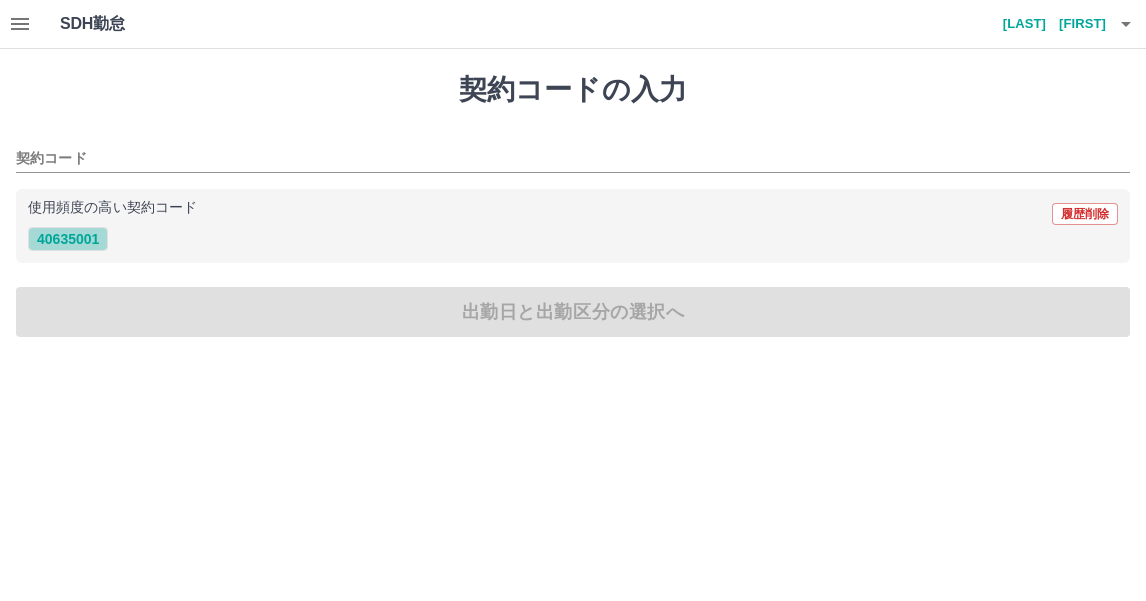 click on "40635001" at bounding box center (68, 239) 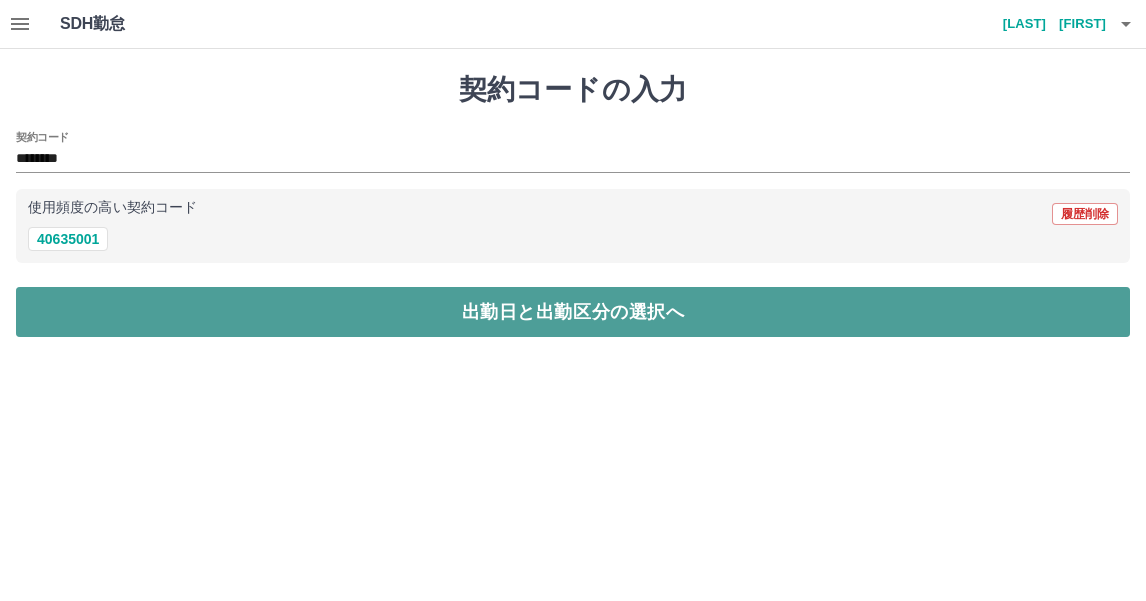 click on "出勤日と出勤区分の選択へ" at bounding box center (573, 312) 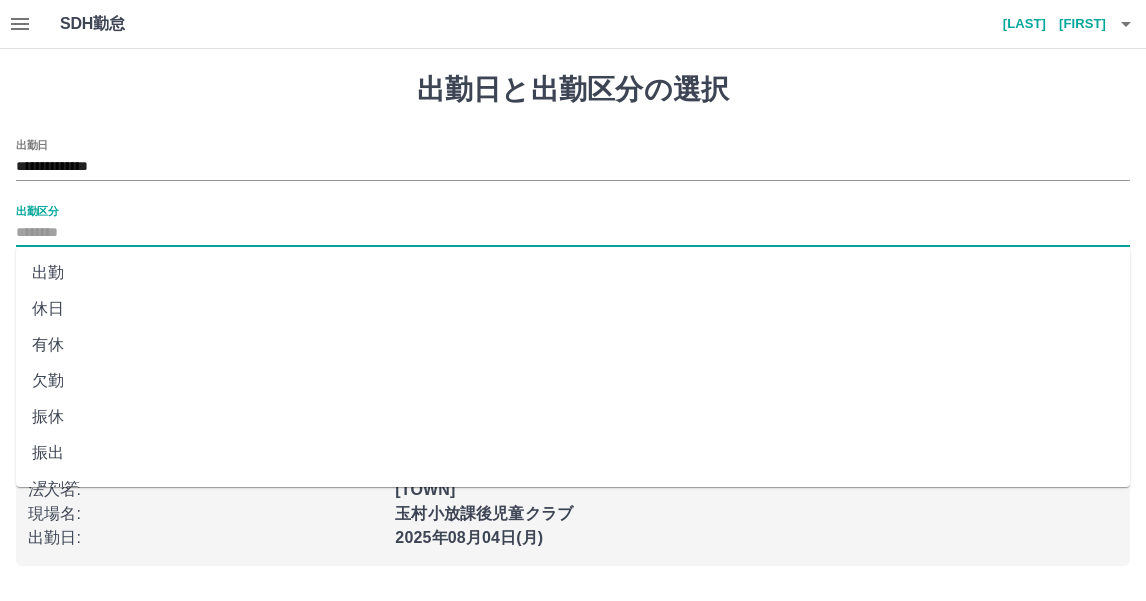 click on "出勤区分" at bounding box center (573, 233) 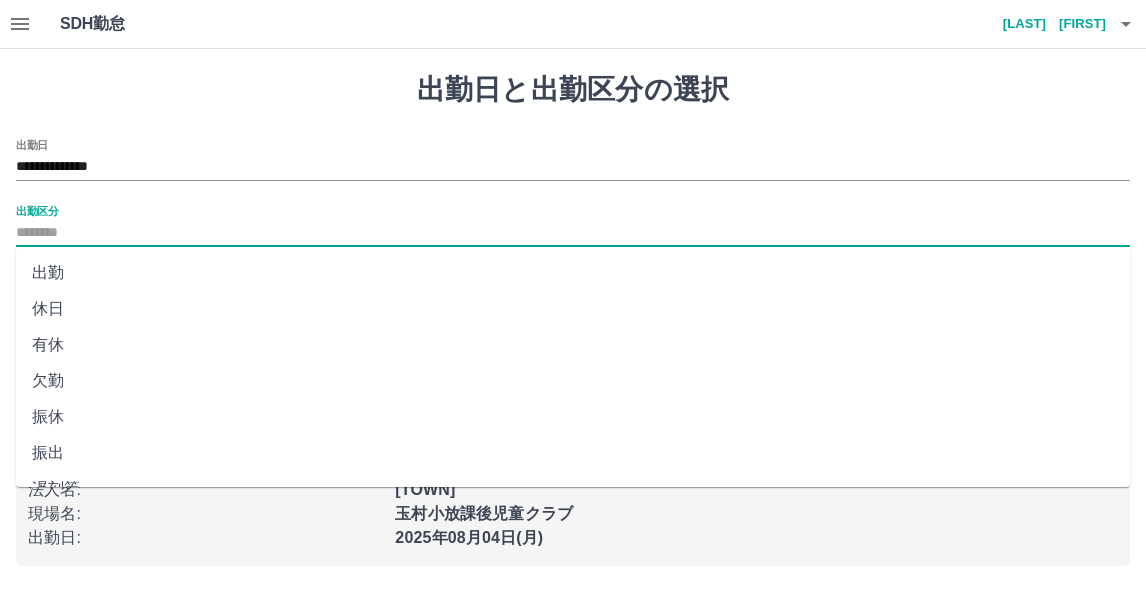 click on "出勤" at bounding box center (573, 273) 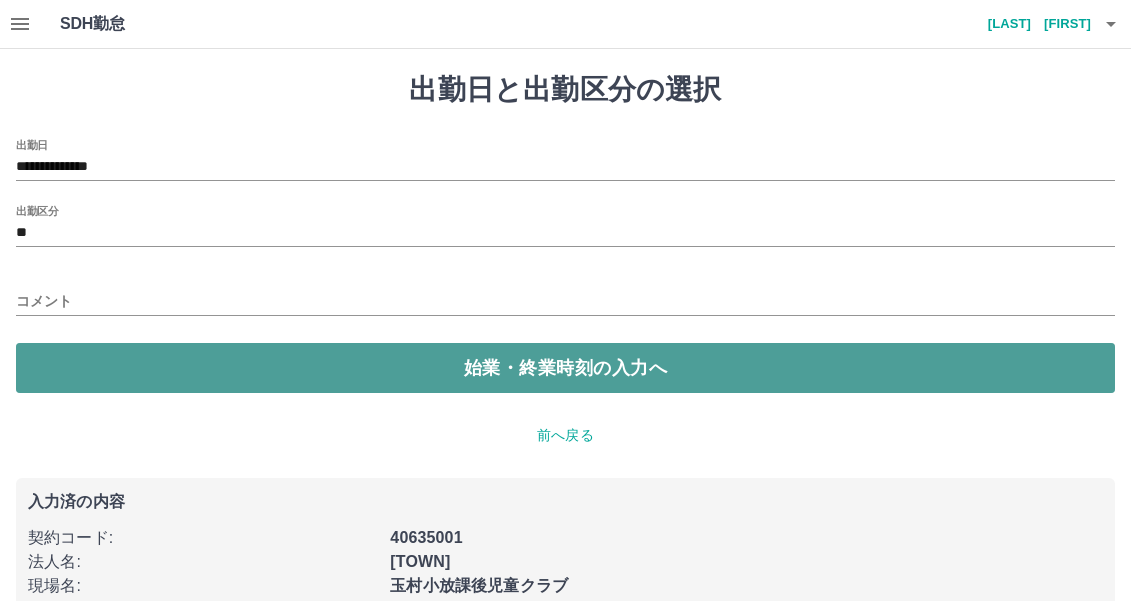 click on "始業・終業時刻の入力へ" at bounding box center (565, 368) 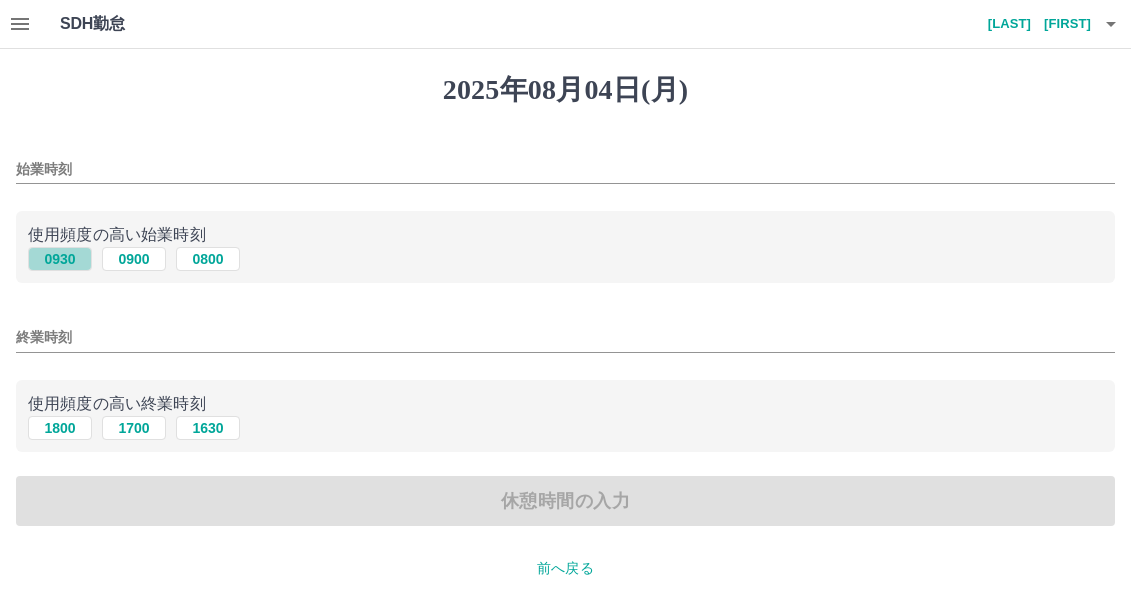 click on "0930" at bounding box center [60, 259] 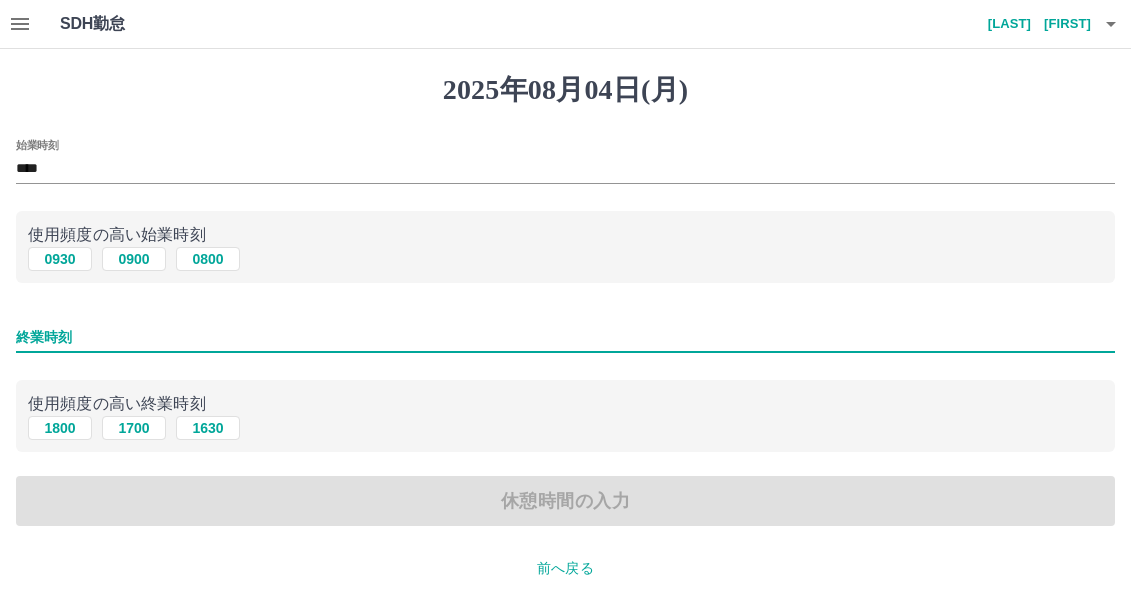 click on "終業時刻" at bounding box center [565, 337] 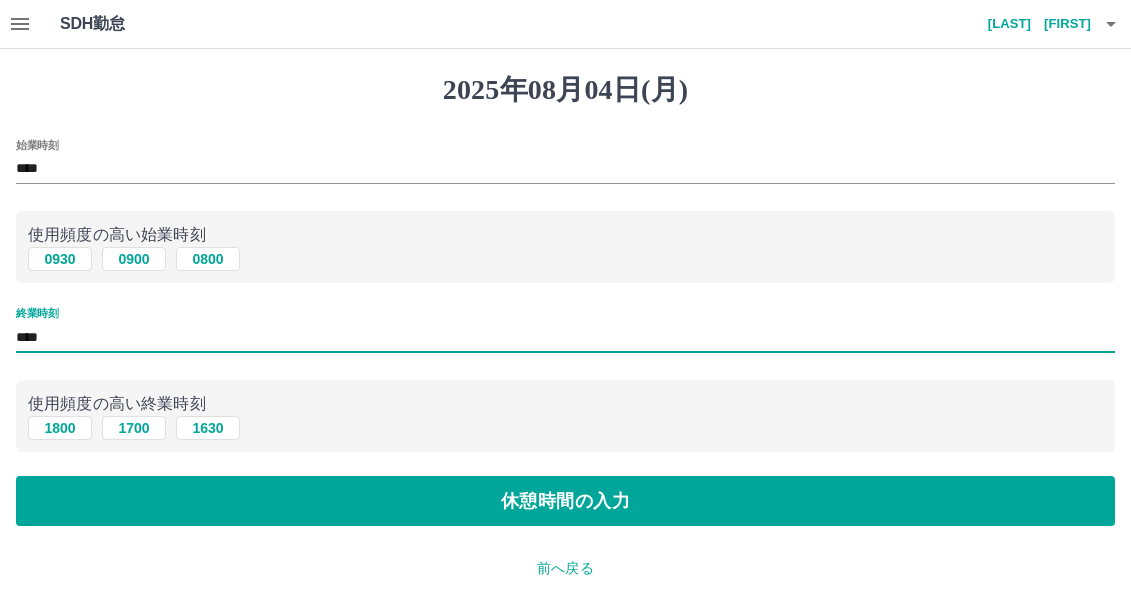 click on "休憩時間の入力" at bounding box center (565, 501) 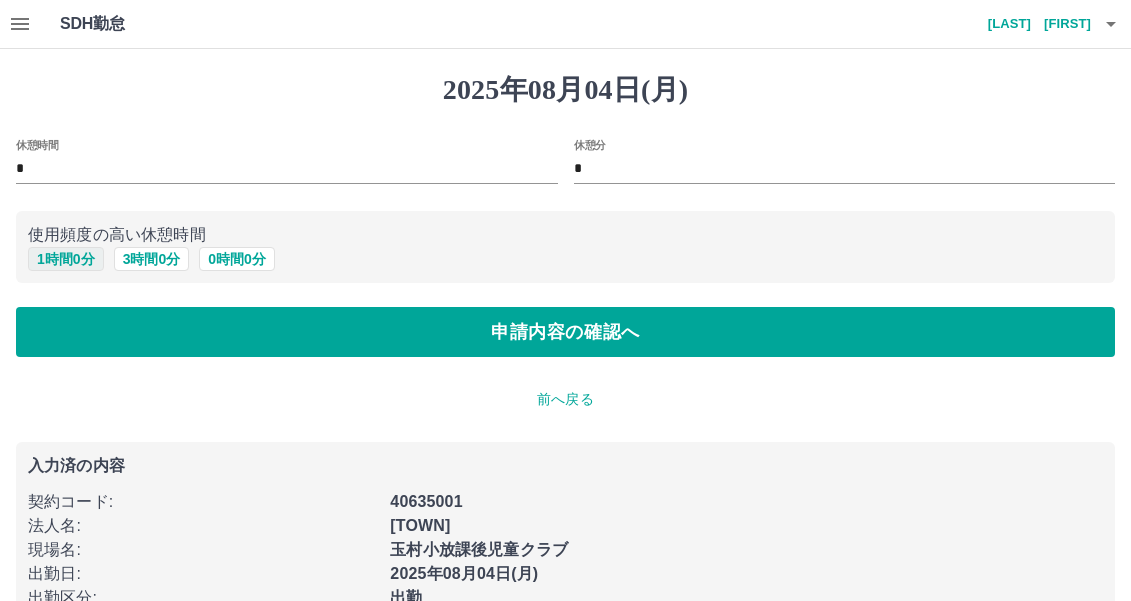 click on "1 時間 0 分" at bounding box center (66, 259) 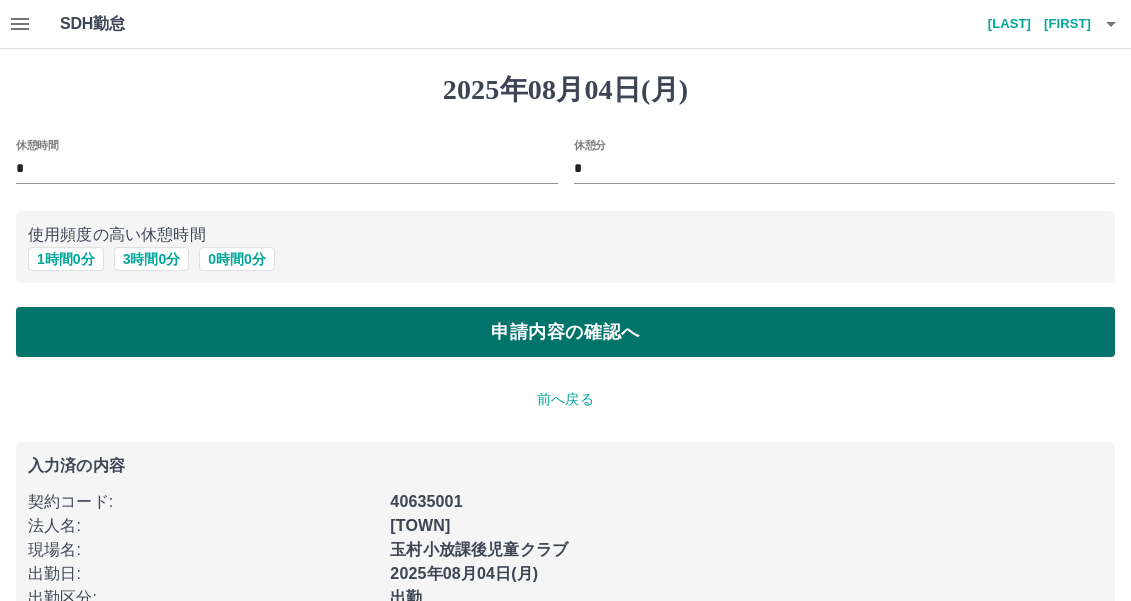 click on "申請内容の確認へ" at bounding box center [565, 332] 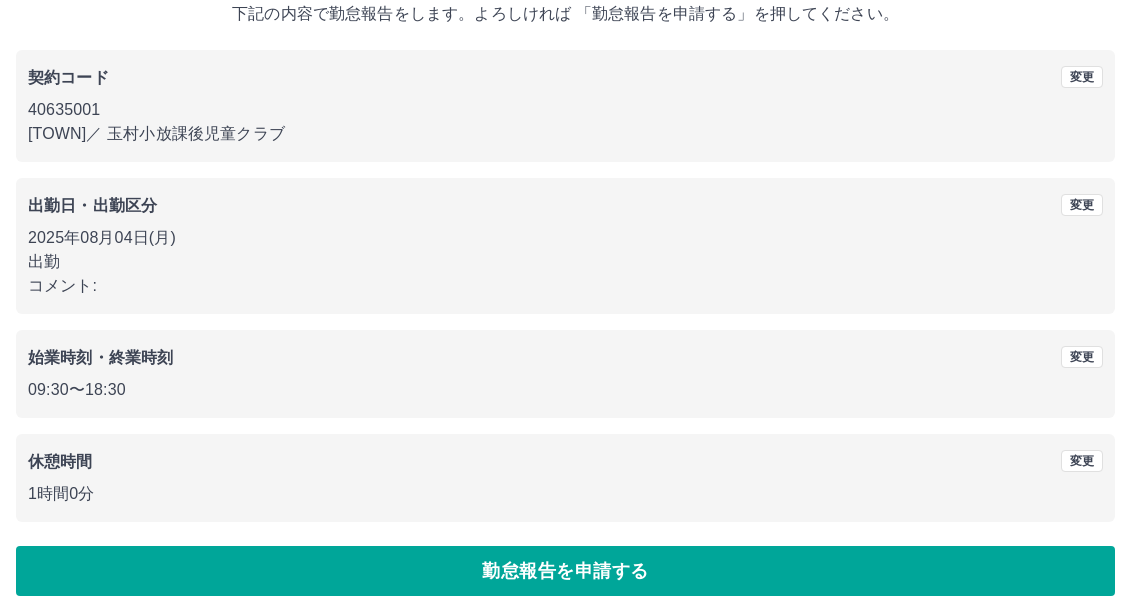 scroll, scrollTop: 148, scrollLeft: 0, axis: vertical 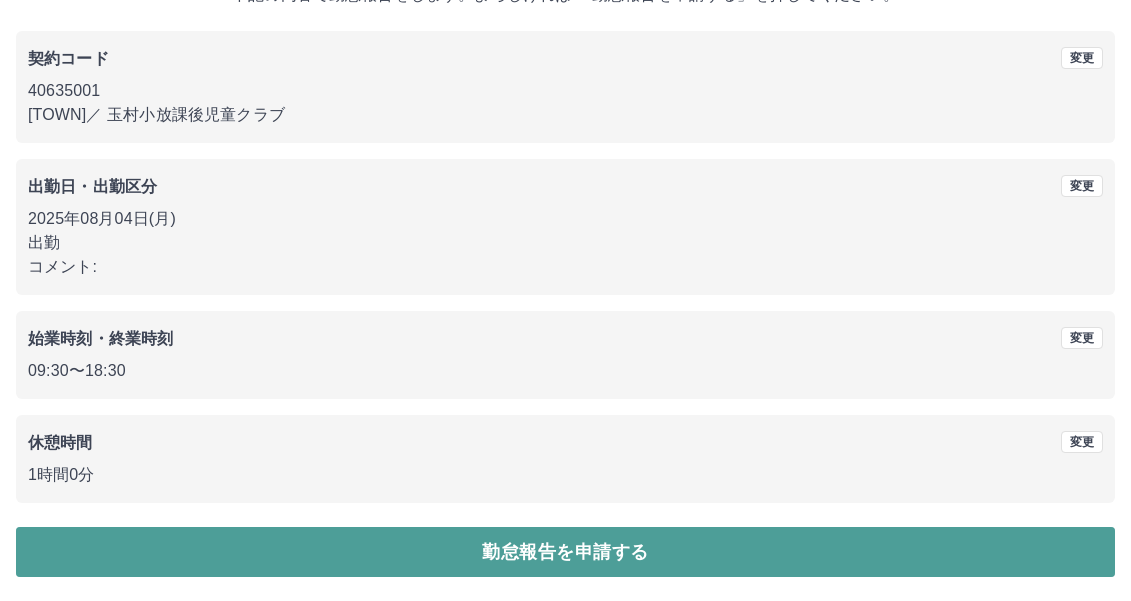 click on "勤怠報告を申請する" at bounding box center [565, 552] 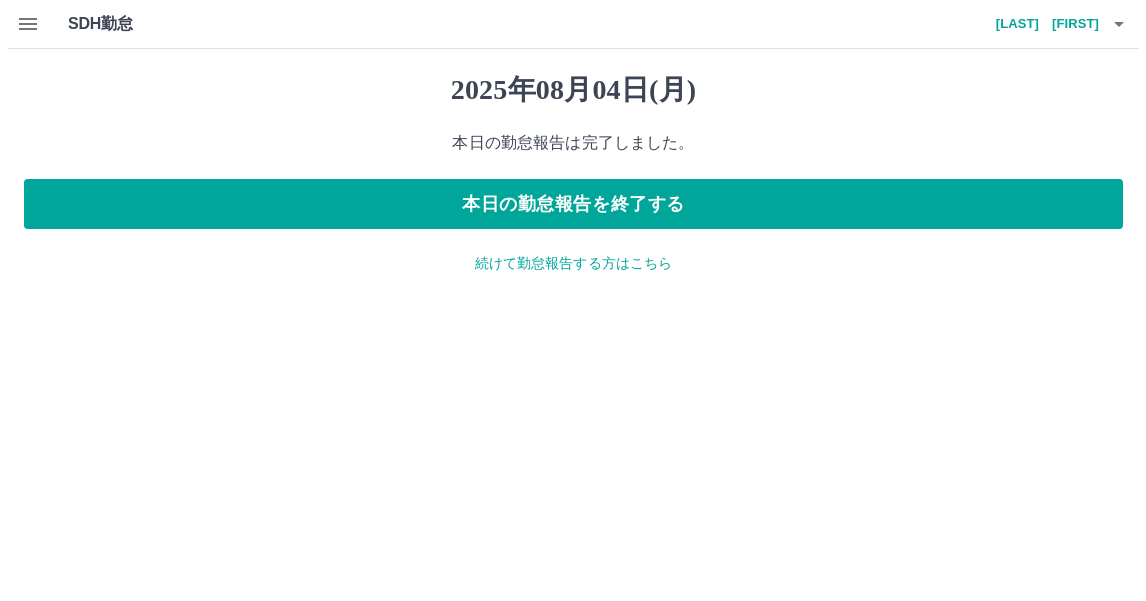 scroll, scrollTop: 0, scrollLeft: 0, axis: both 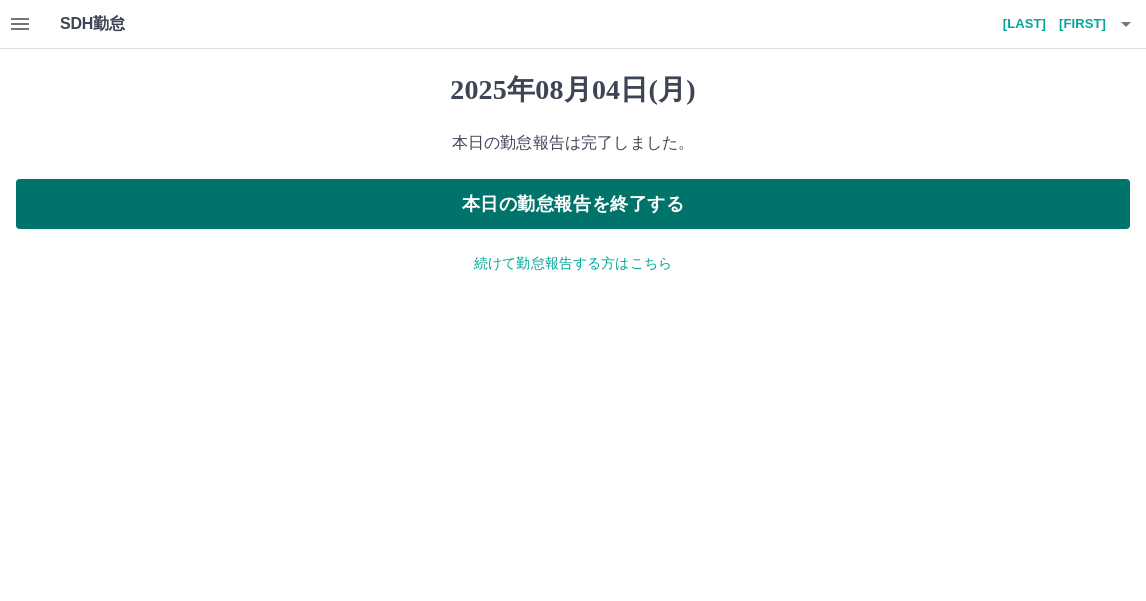 click on "本日の勤怠報告を終了する" at bounding box center [573, 204] 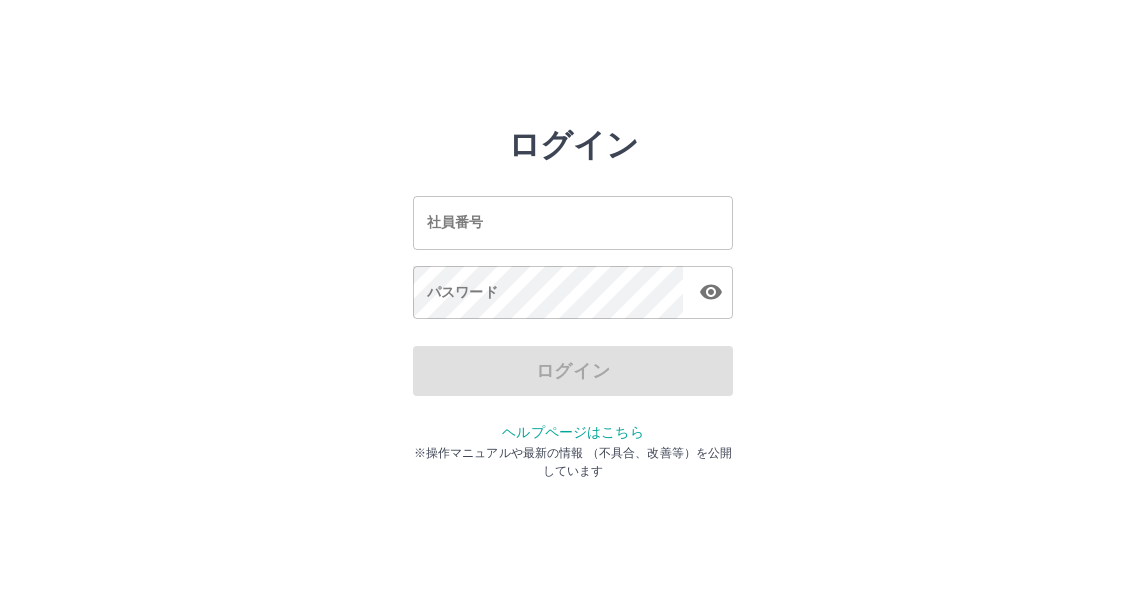 scroll, scrollTop: 0, scrollLeft: 0, axis: both 